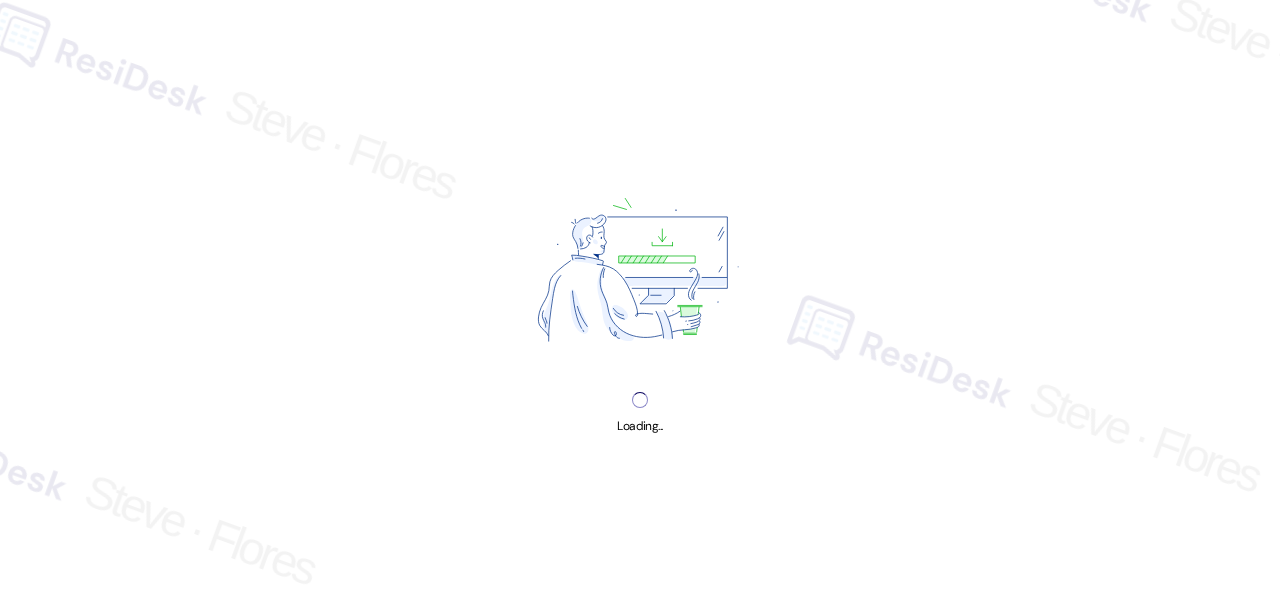 scroll, scrollTop: 0, scrollLeft: 0, axis: both 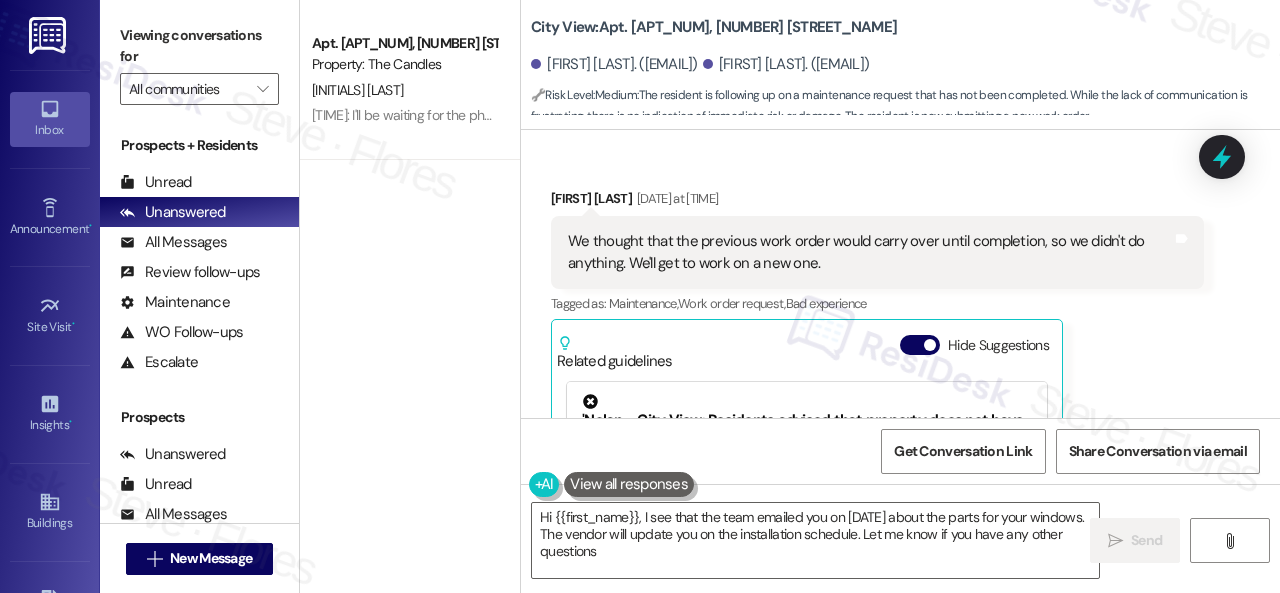 type on "Hi {{first_name}}, I see that the team emailed you on [DATE] about the parts for your windows. The vendor will update you on the installation schedule. Let me know if you have any other questions!" 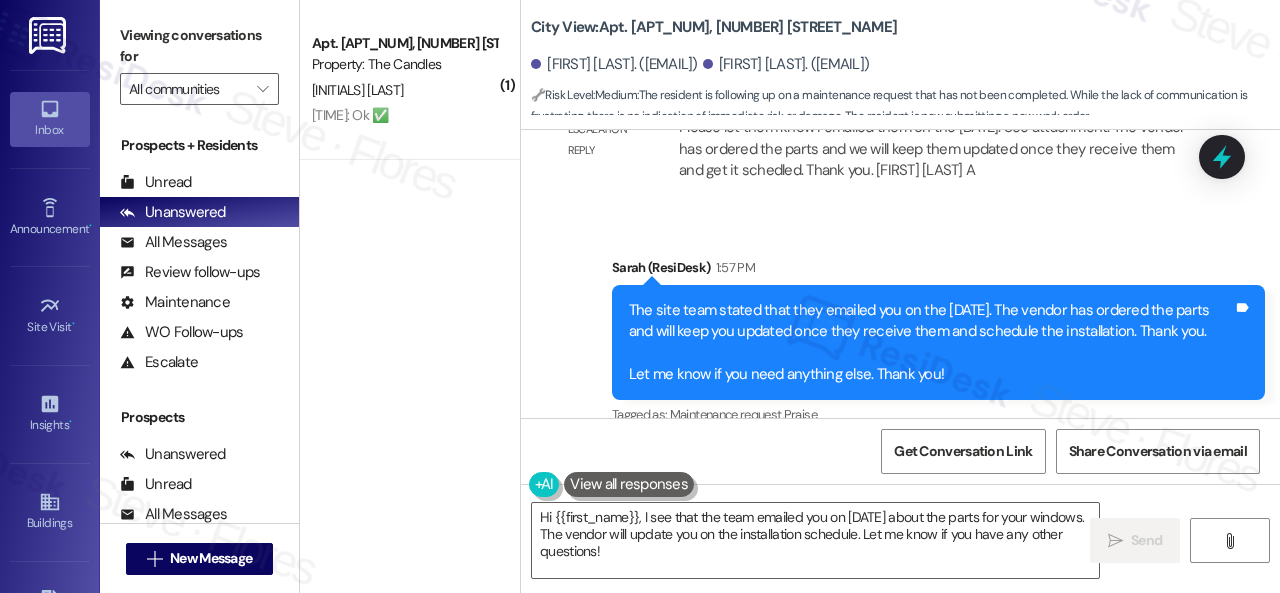 scroll, scrollTop: 15876, scrollLeft: 0, axis: vertical 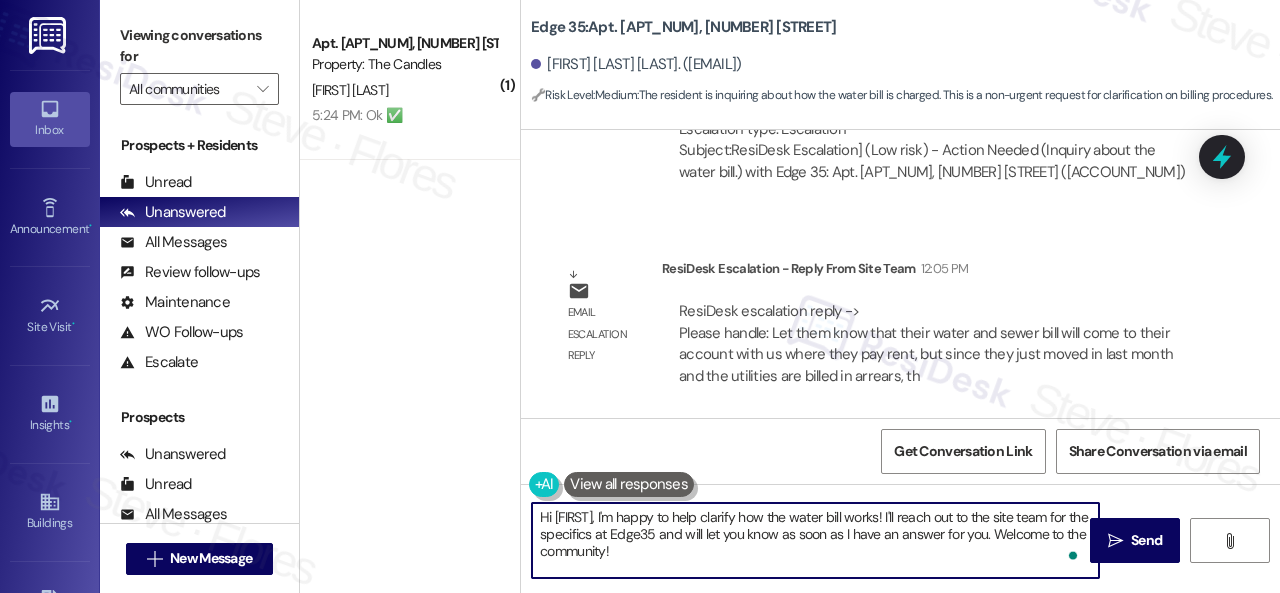 drag, startPoint x: 652, startPoint y: 555, endPoint x: 594, endPoint y: 508, distance: 74.65253 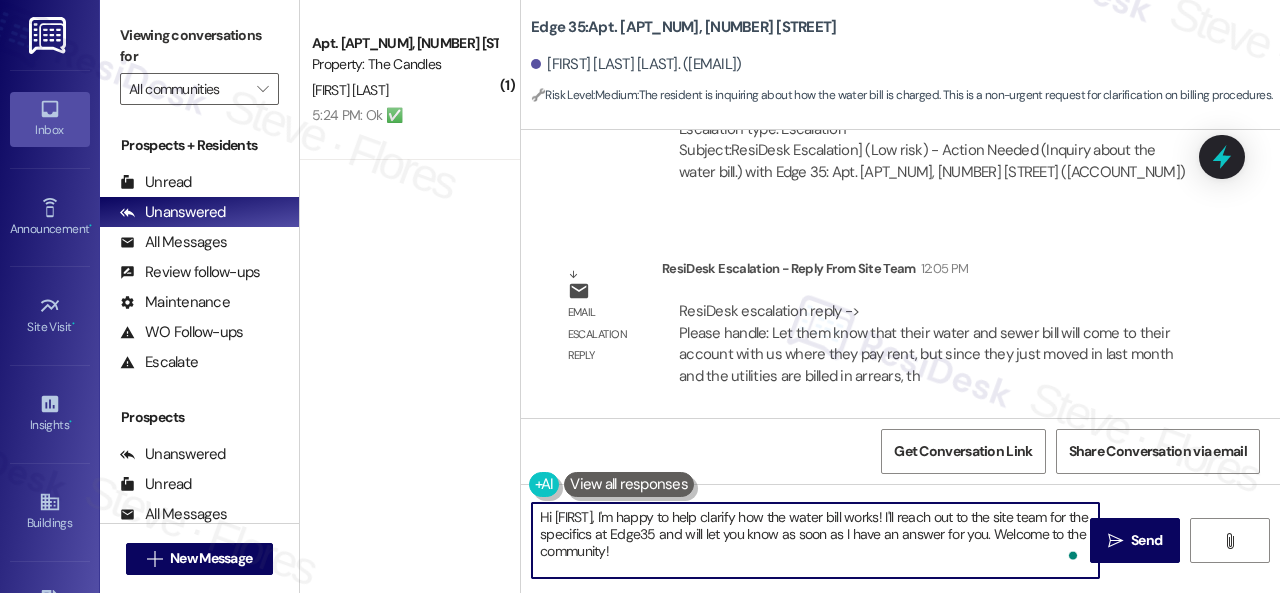 click on "Hi [FIRST], I'm happy to help clarify how the water bill works! I'll reach out to the site team for the specifics at Edge35 and will let you know as soon as I have an answer for you. Welcome to the community!" at bounding box center (815, 540) 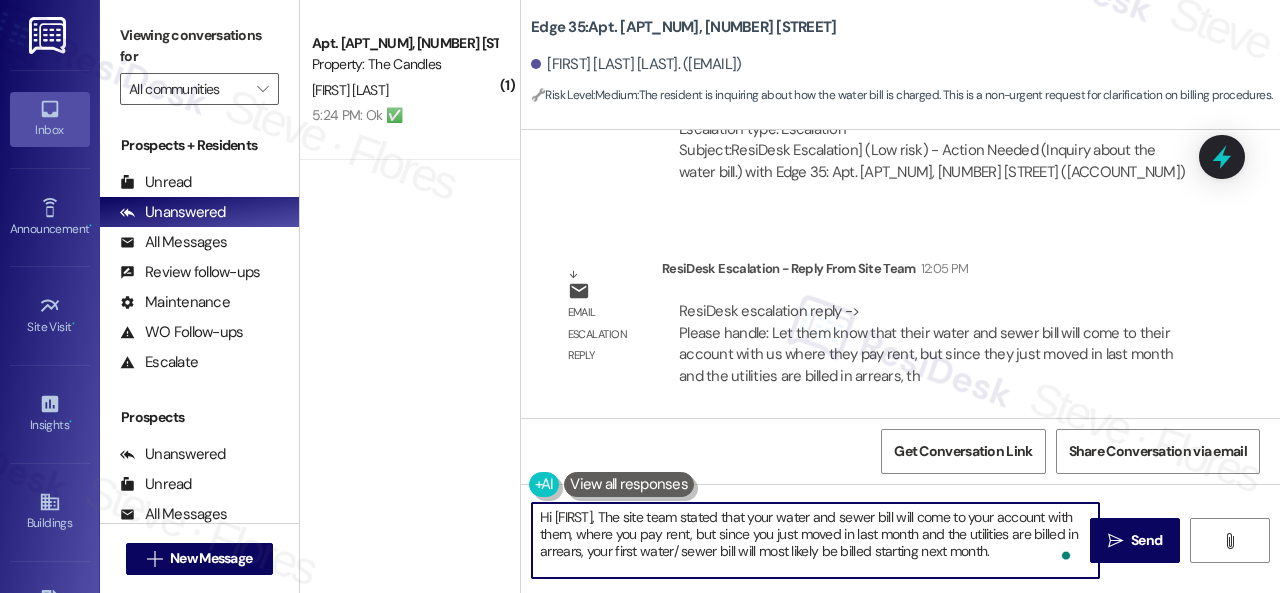 scroll, scrollTop: 34, scrollLeft: 0, axis: vertical 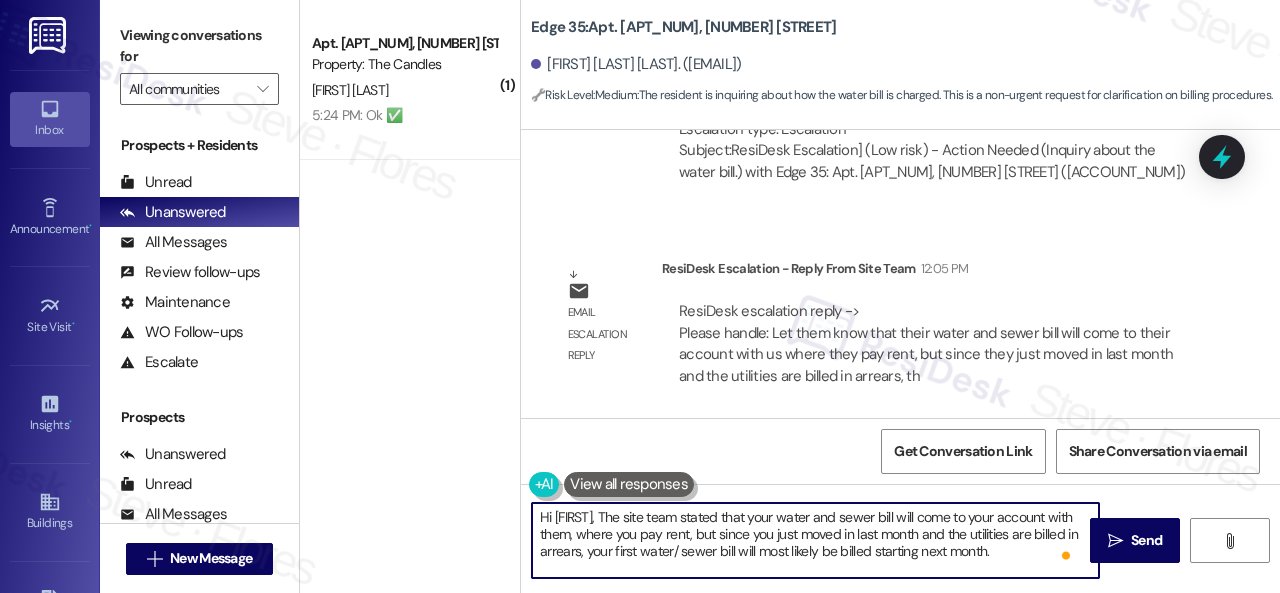 click on "Hi [FIRST], The site team stated that your water and sewer bill will come to your account with them, where you pay rent, but since you just moved in last month and the utilities are billed in arrears, your first water/ sewer bill will most likely be billed starting next month.
Let me know if you need anything else. Thank you!" at bounding box center [815, 540] 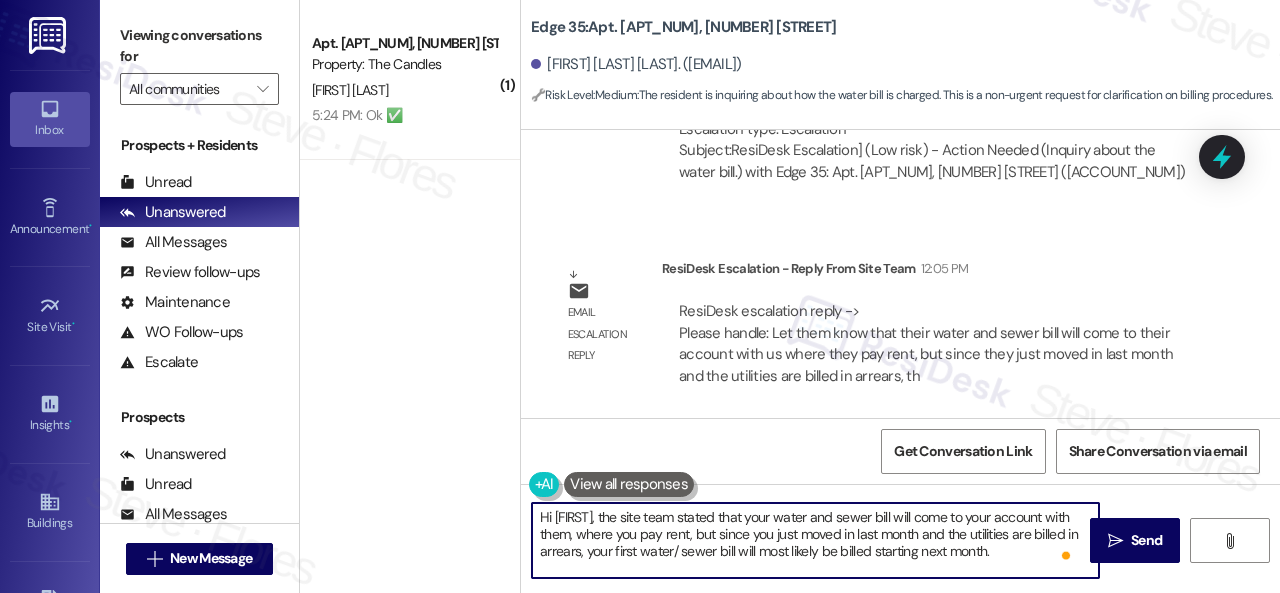 scroll, scrollTop: 38, scrollLeft: 0, axis: vertical 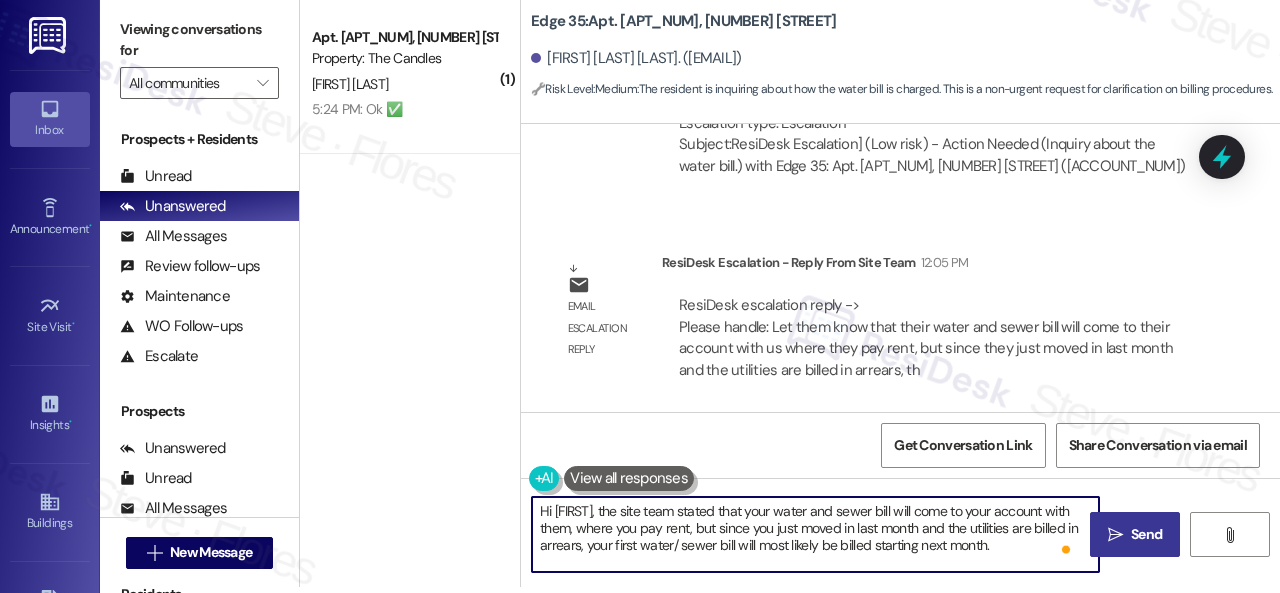 type on "Hi Jacob, the site team stated that your water and sewer bill will come to your account with them, where you pay rent, but since you just moved in last month and the utilities are billed in arrears, your first water/ sewer bill will most likely be billed starting next month.
Let me know if you need anything else. Thank you!" 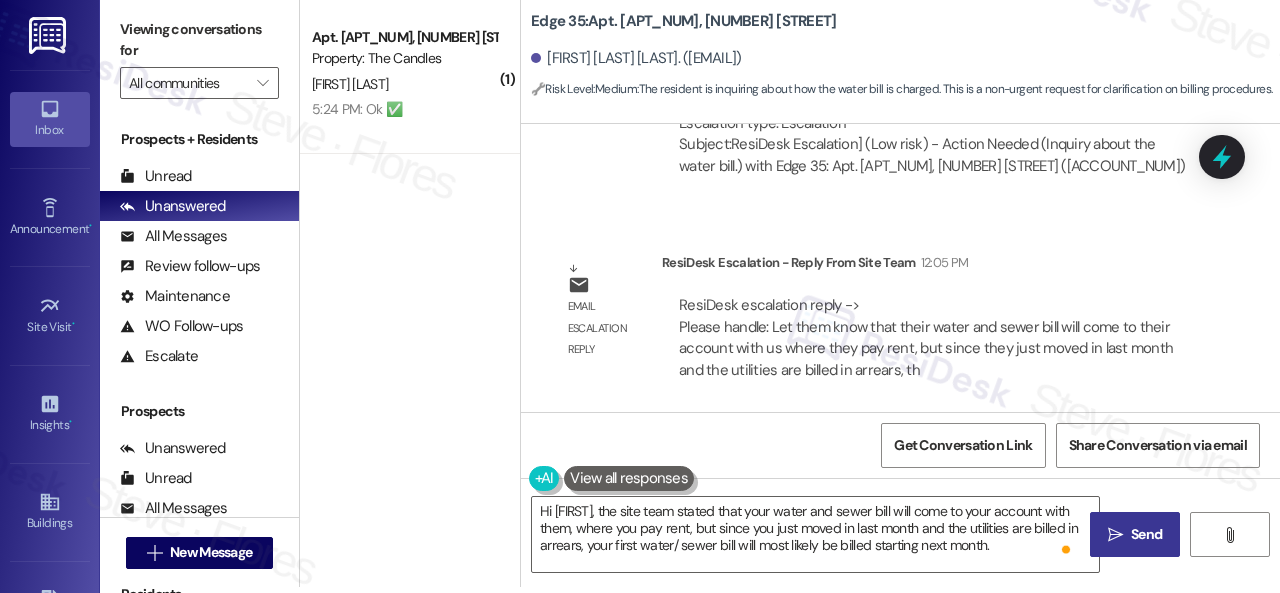click on " Send" at bounding box center [1135, 534] 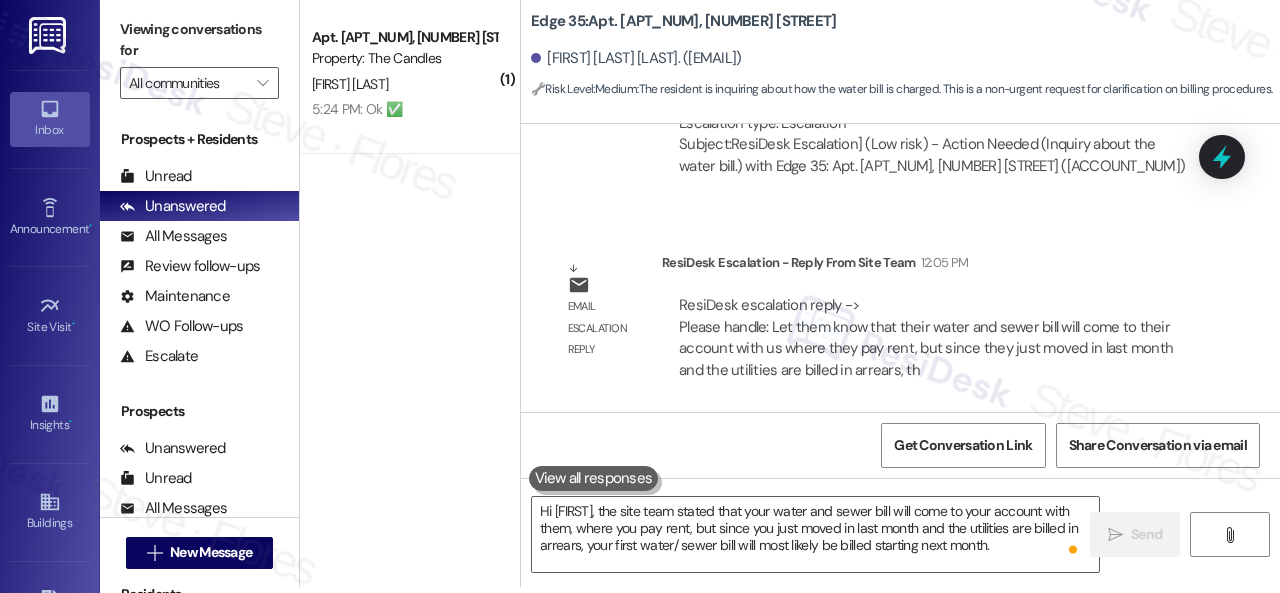 scroll, scrollTop: 0, scrollLeft: 0, axis: both 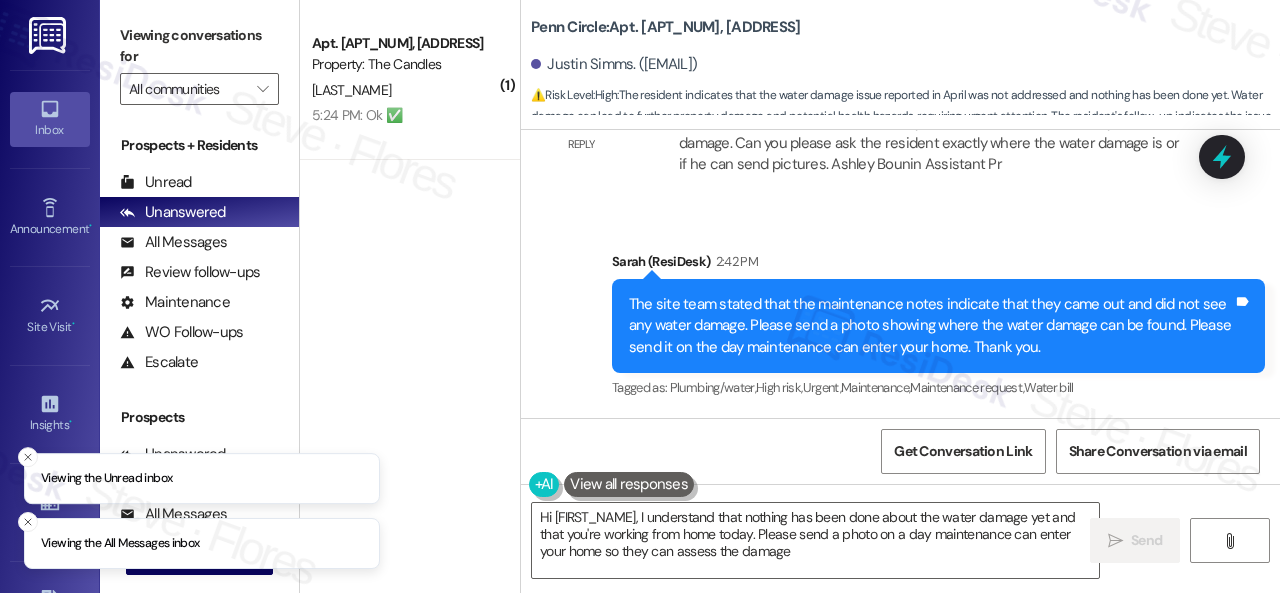 type on "Hi [FIRST_NAME], I understand that nothing has been done about the water damage yet and that you're working from home today. Please send a photo on a day maintenance can enter your home so they can assess the damage." 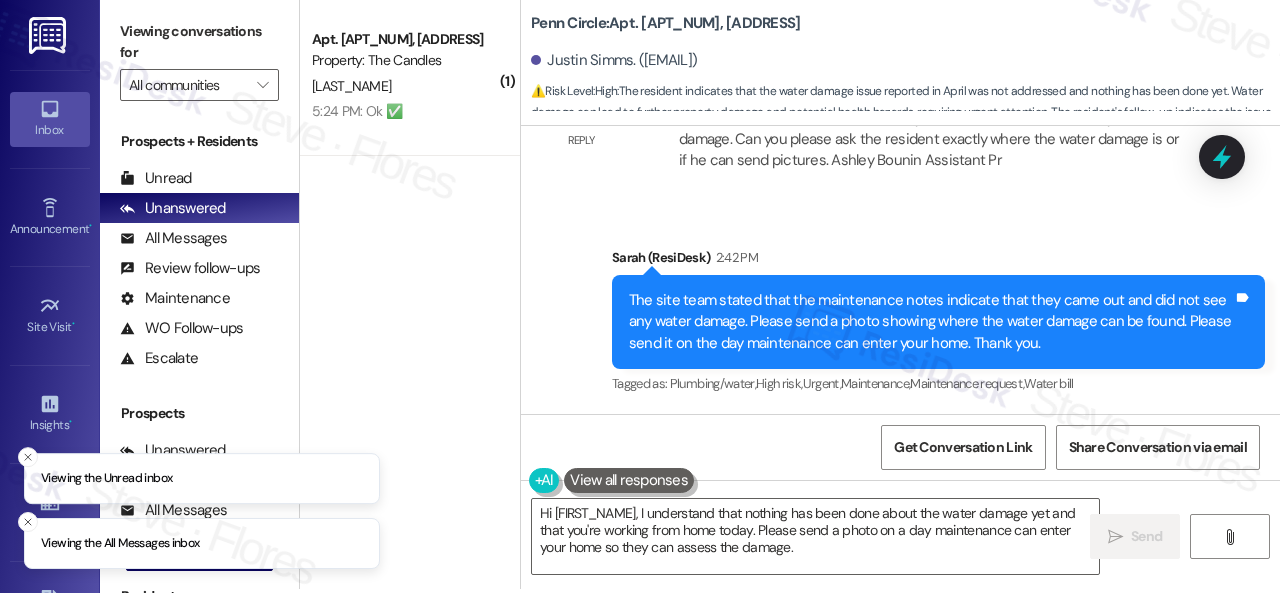 scroll, scrollTop: 6, scrollLeft: 0, axis: vertical 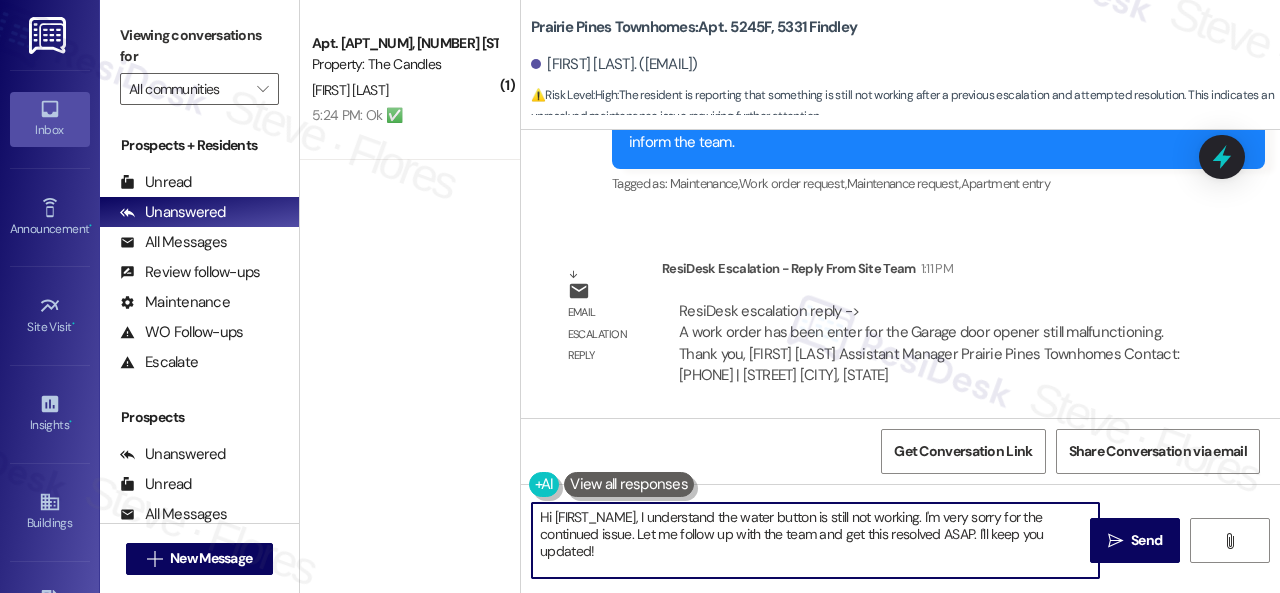 drag, startPoint x: 643, startPoint y: 518, endPoint x: 668, endPoint y: 556, distance: 45.486263 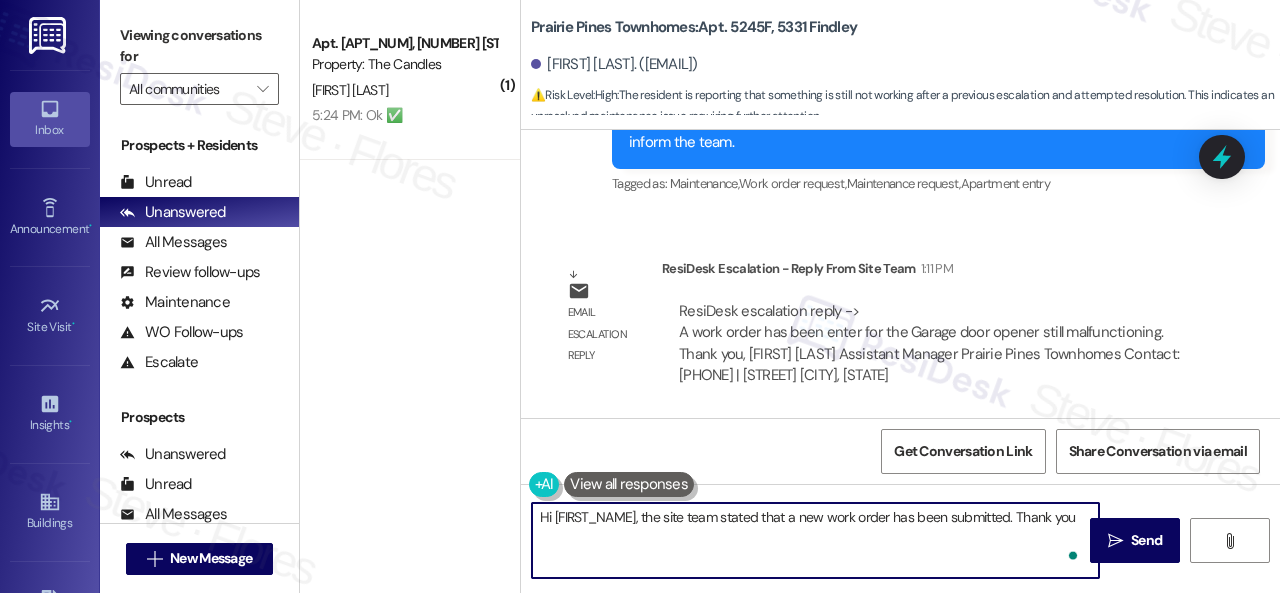 type on "Hi {{first_name}}, the site team stated that a new work order has been submitted. Thank you." 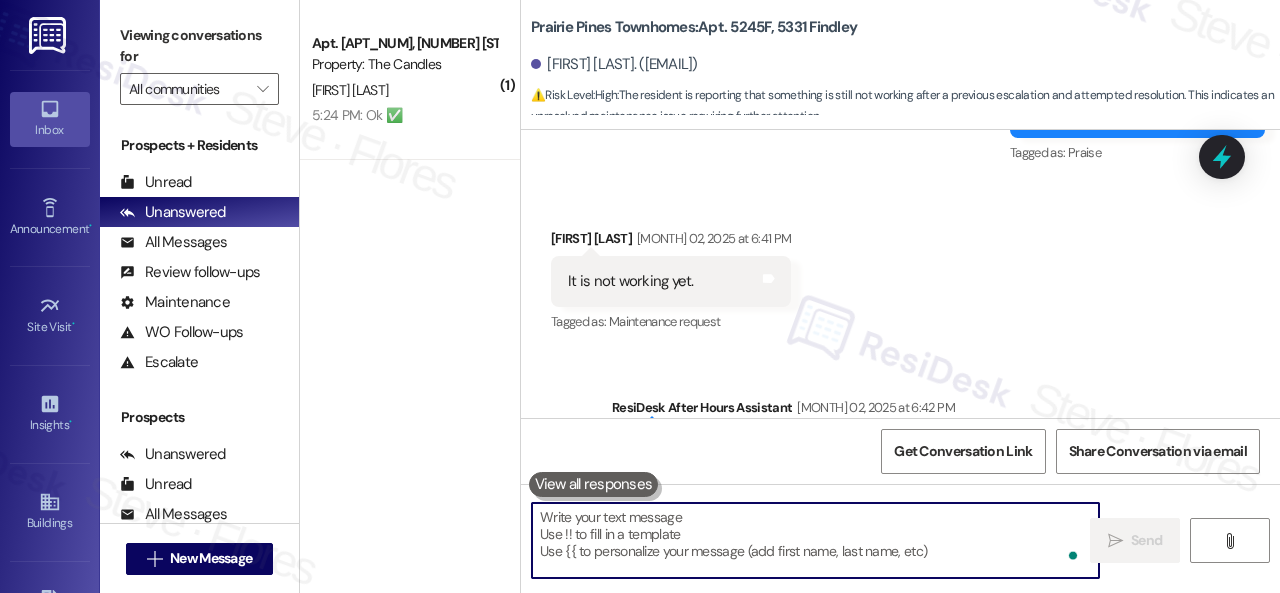 scroll, scrollTop: 2965, scrollLeft: 0, axis: vertical 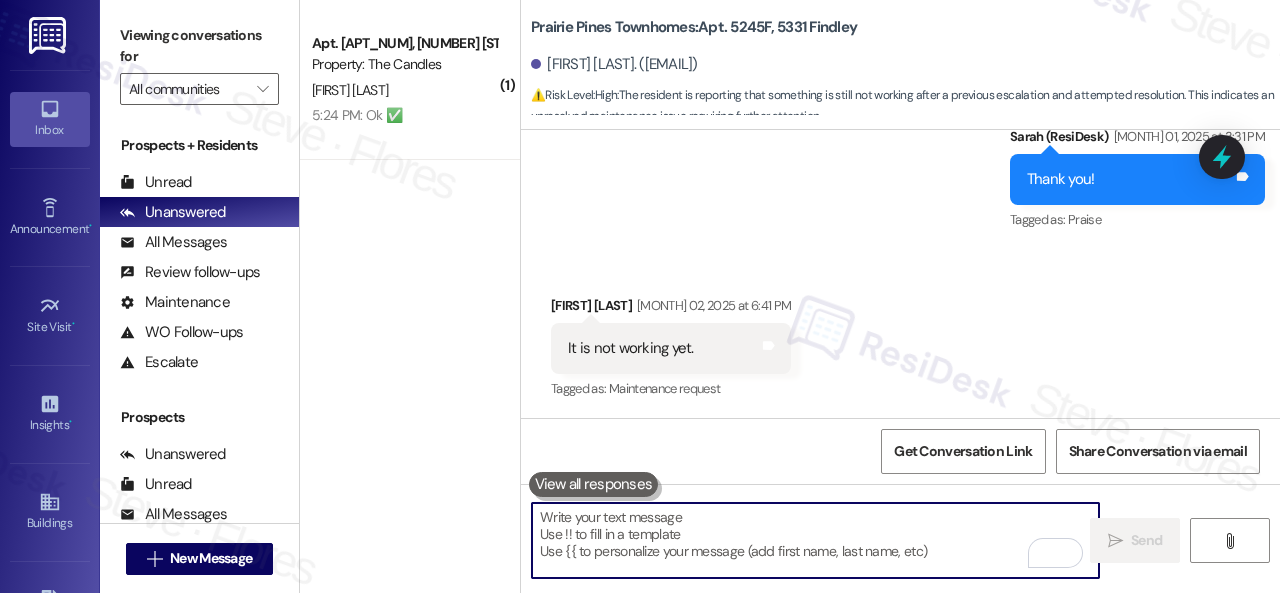 type 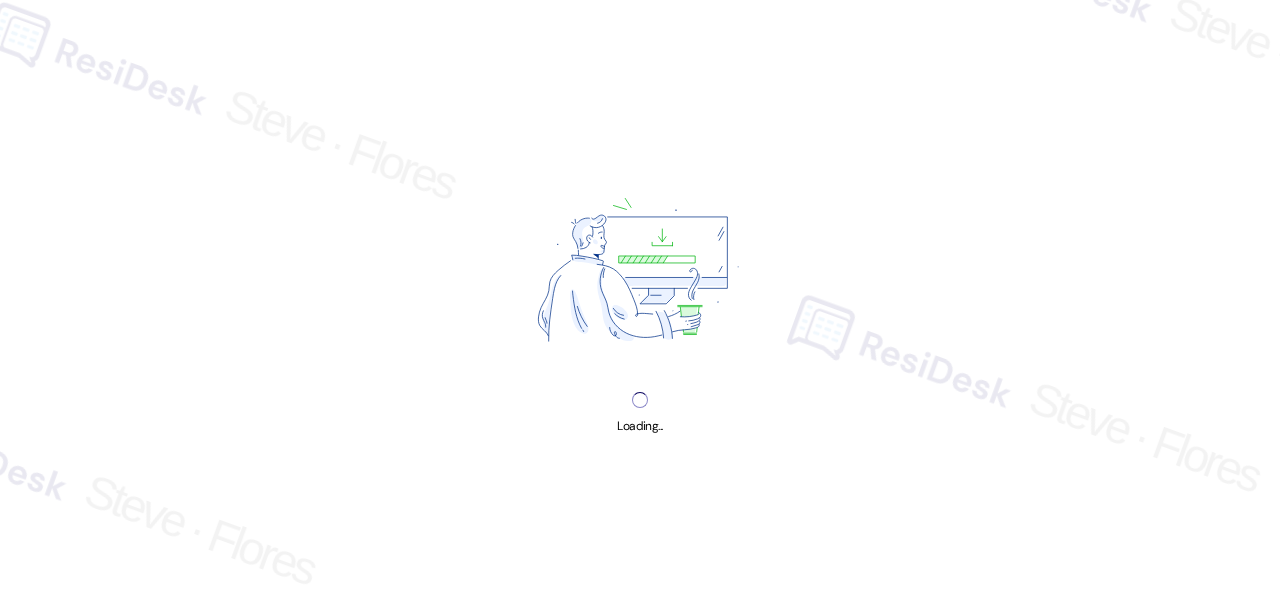 scroll, scrollTop: 0, scrollLeft: 0, axis: both 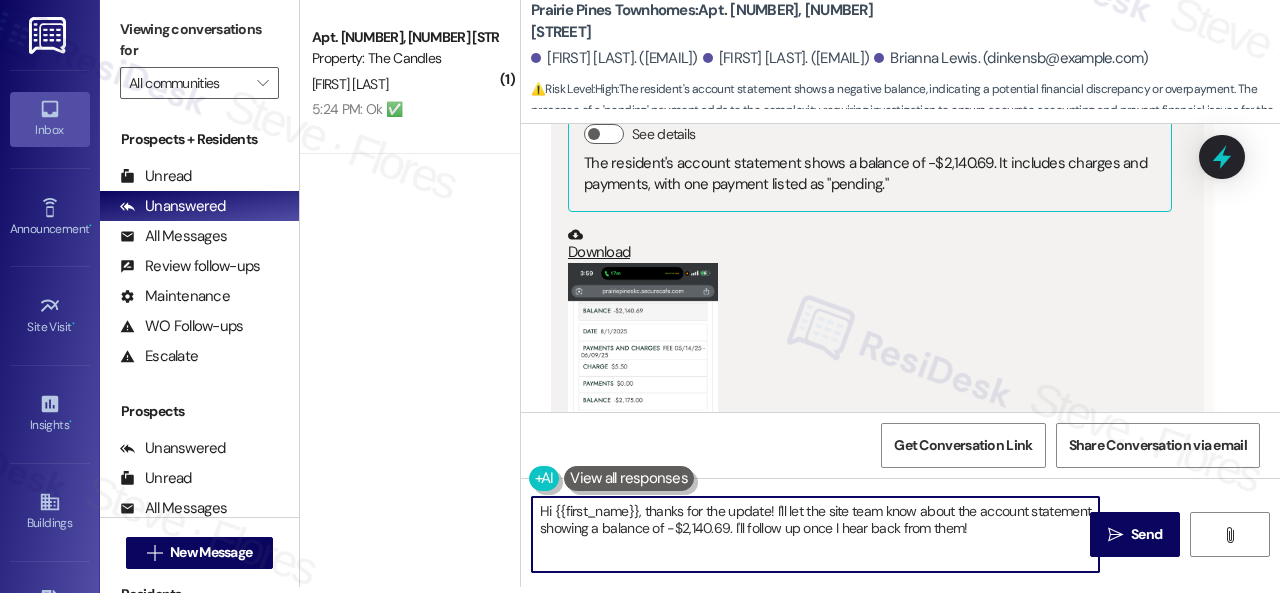 click on "Hi {{first_name}}, thanks for the update! I'll let the site team know about the account statement showing a balance of -$2,140.69. I'll follow up once I hear back from them!" at bounding box center [815, 534] 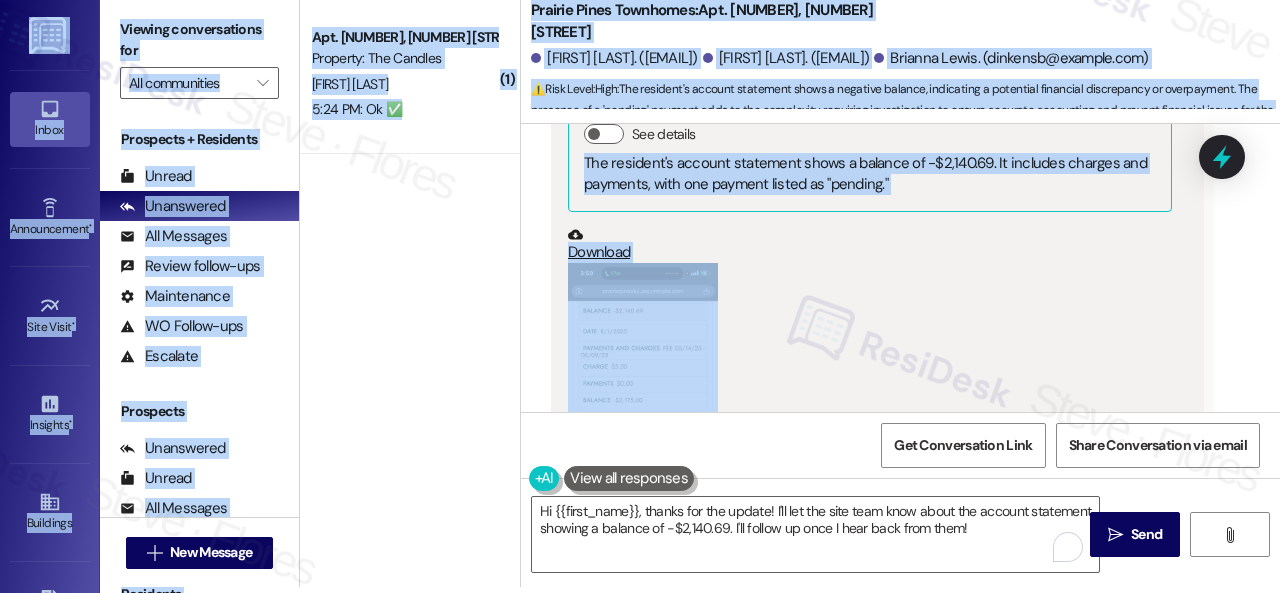 drag, startPoint x: 530, startPoint y: 511, endPoint x: 1279, endPoint y: 632, distance: 758.71075 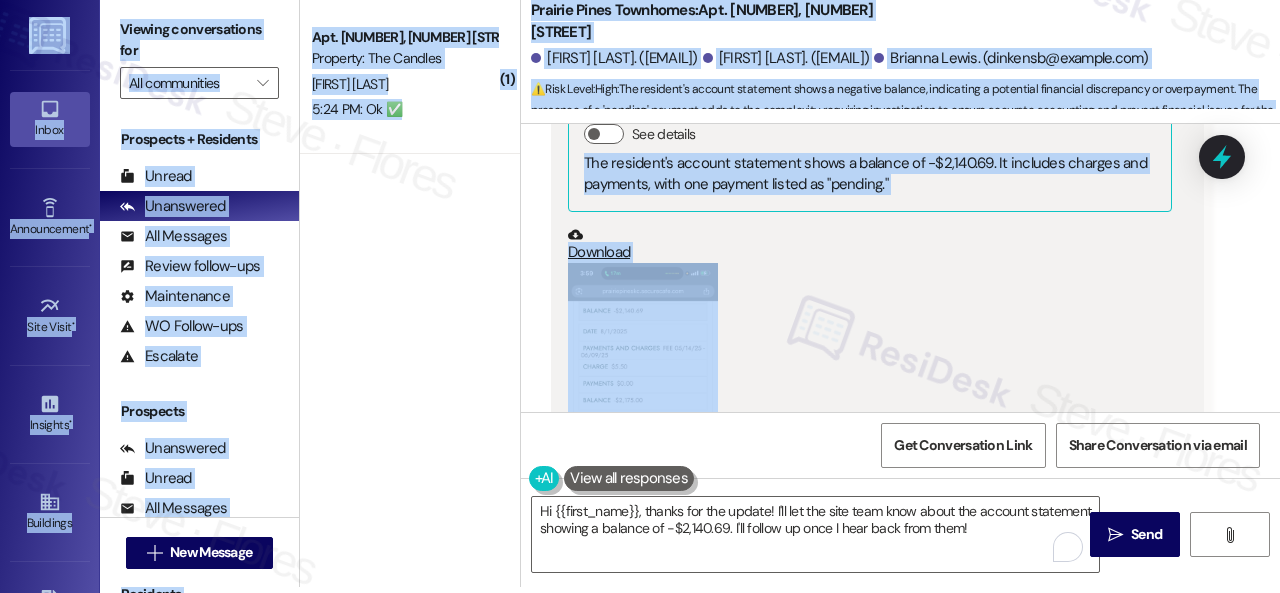 click on "Inbox   Go to Inbox Announcement   • Send A Text Announcement Site Visit   • Go to Site Visit Insights   • Go to Insights Buildings   Go to Buildings Leads   Go to Leads Templates   • Go to Templates Account   Go to Account Support   Go to Support Viewing conversations for All communities  Prospects + Residents Unread (0) Unread: Any message you haven't read yet will show up here Unanswered (0) Unanswered: ResiDesk identifies open questions and unanswered conversations so you can respond to them. All Messages (undefined) All Messages: This is your inbox. All of your tenant messages will show up here. Review follow-ups (undefined) Review follow-ups: ResiDesk identifies open review candidates and conversations so you can respond to them. Maintenance (undefined) Maintenance: ResiDesk identifies conversations around maintenance or work orders from the last 14 days so you can respond to them. WO Follow-ups (undefined) Escalate (undefined) Prospects Unanswered (0) Unread (0) All Messages (undefined) (0)" at bounding box center (640, 296) 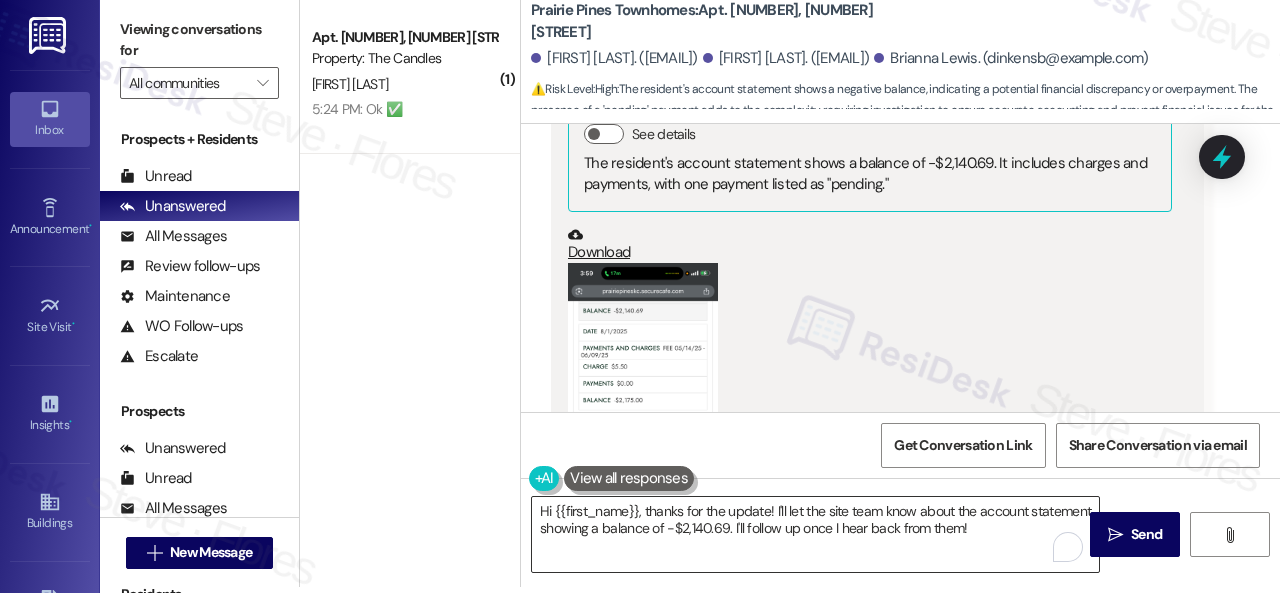 click on "Hi {{first_name}}, thanks for the update! I'll let the site team know about the account statement showing a balance of -$2,140.69. I'll follow up once I hear back from them!" at bounding box center [815, 534] 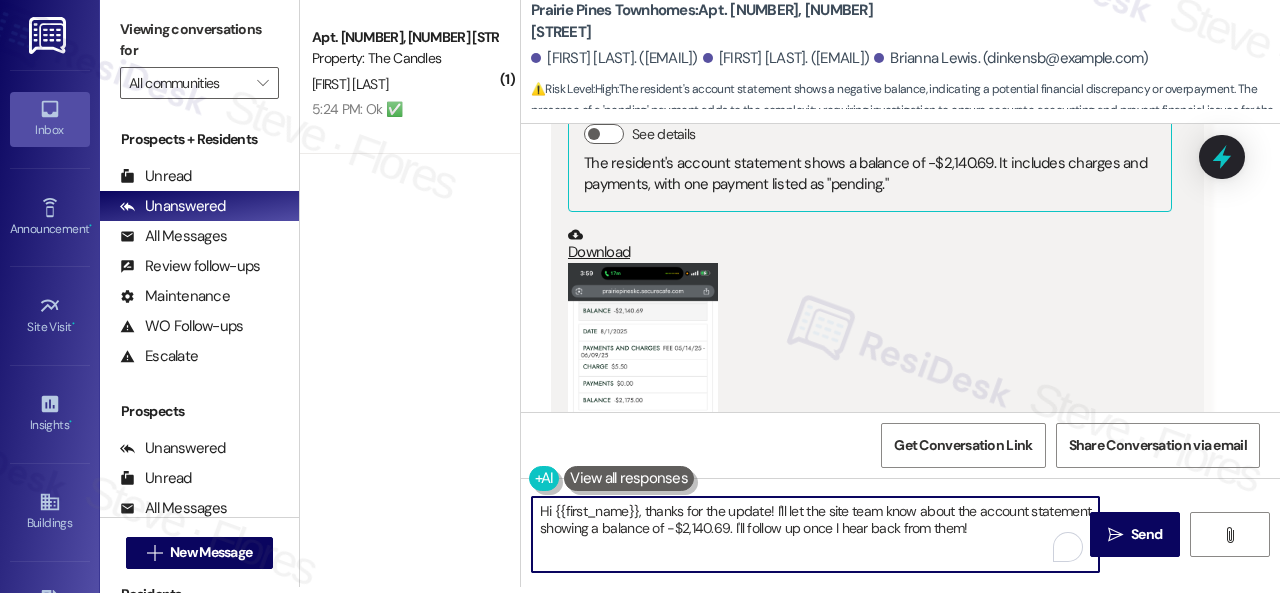 drag, startPoint x: 1030, startPoint y: 530, endPoint x: 392, endPoint y: 447, distance: 643.3762 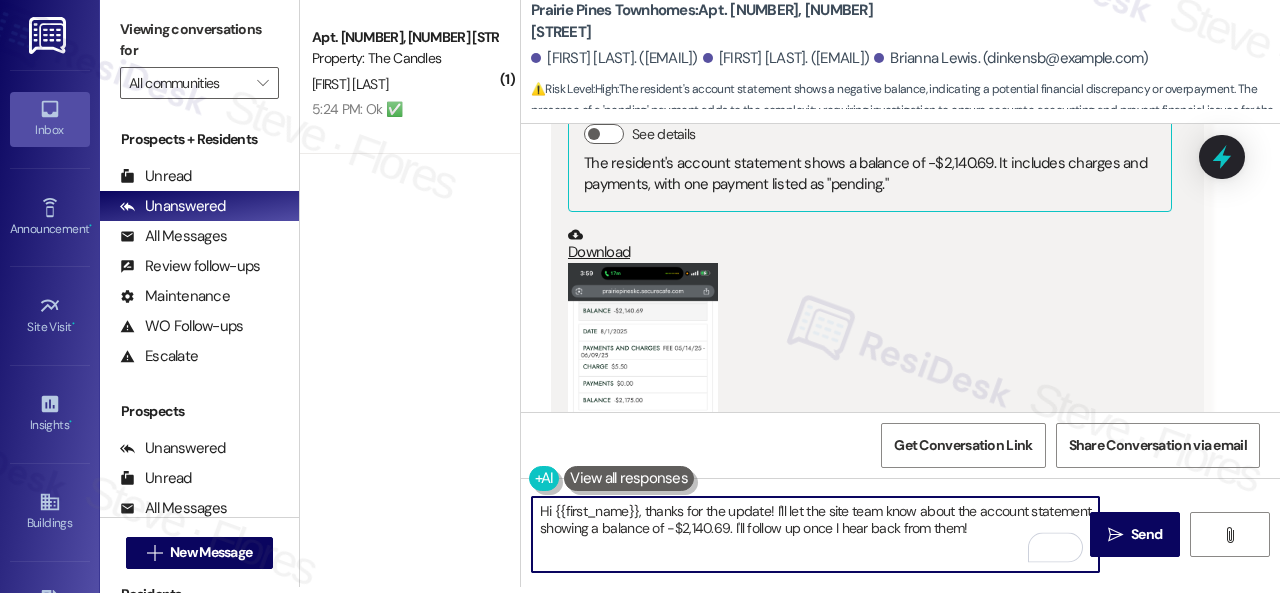 paste on "The site team stated that it's the service fee for the water and sewer utilities.
Let me know if you need anything else. Thank you!" 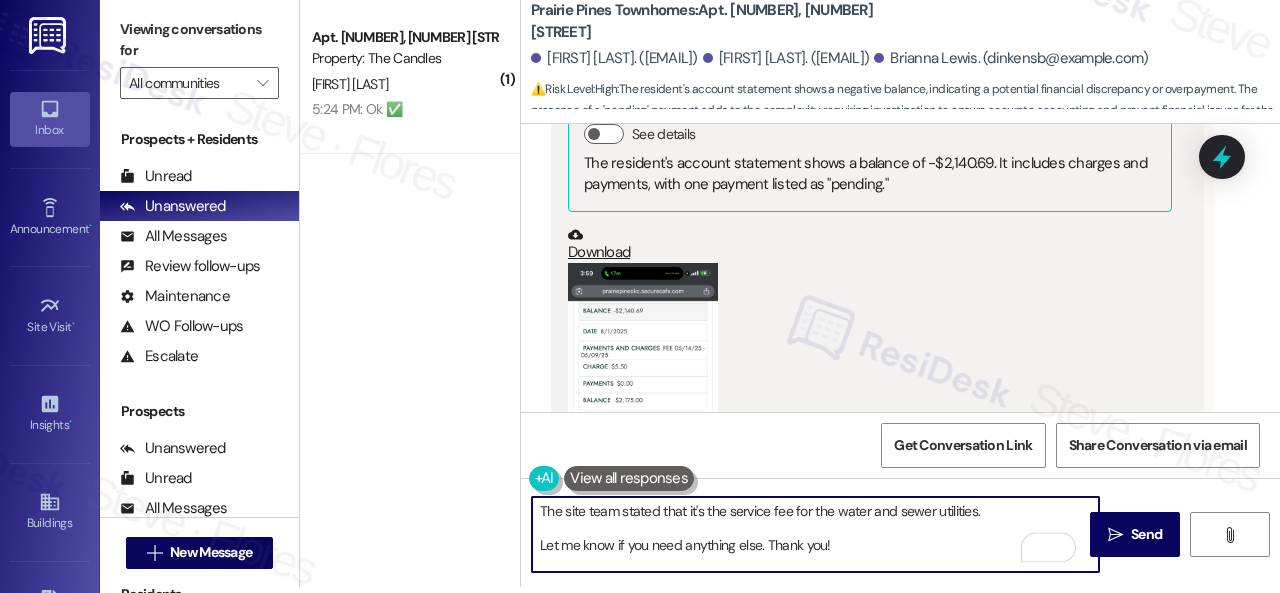 scroll, scrollTop: 0, scrollLeft: 0, axis: both 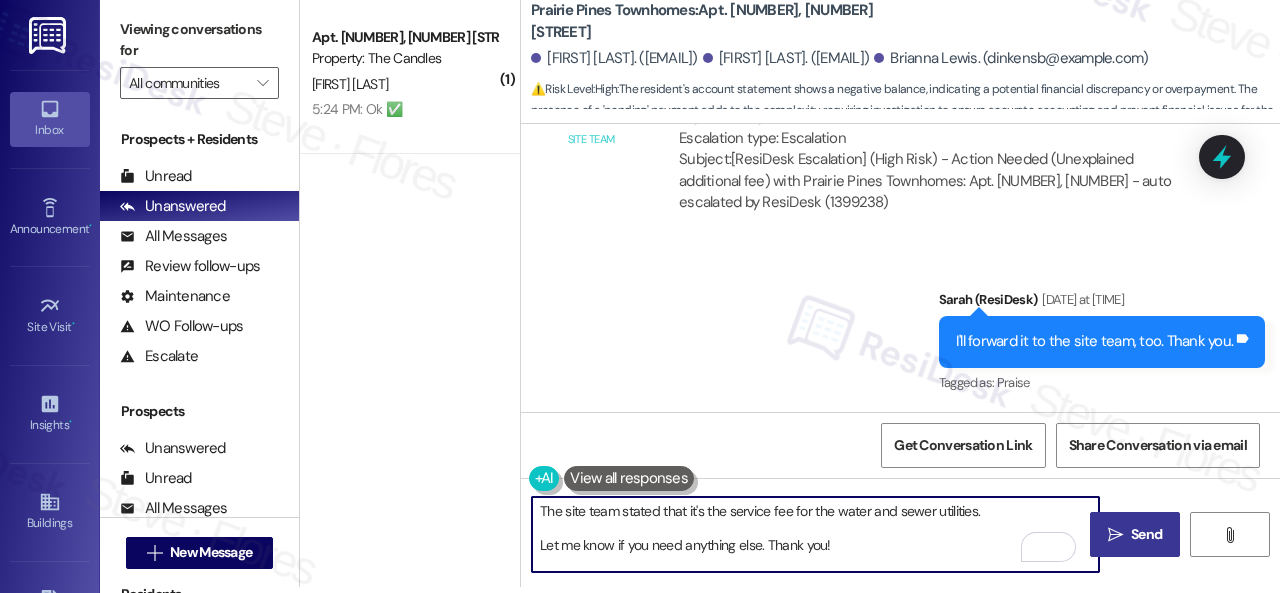 type on "The site team stated that it's the service fee for the water and sewer utilities.
Let me know if you need anything else. Thank you!" 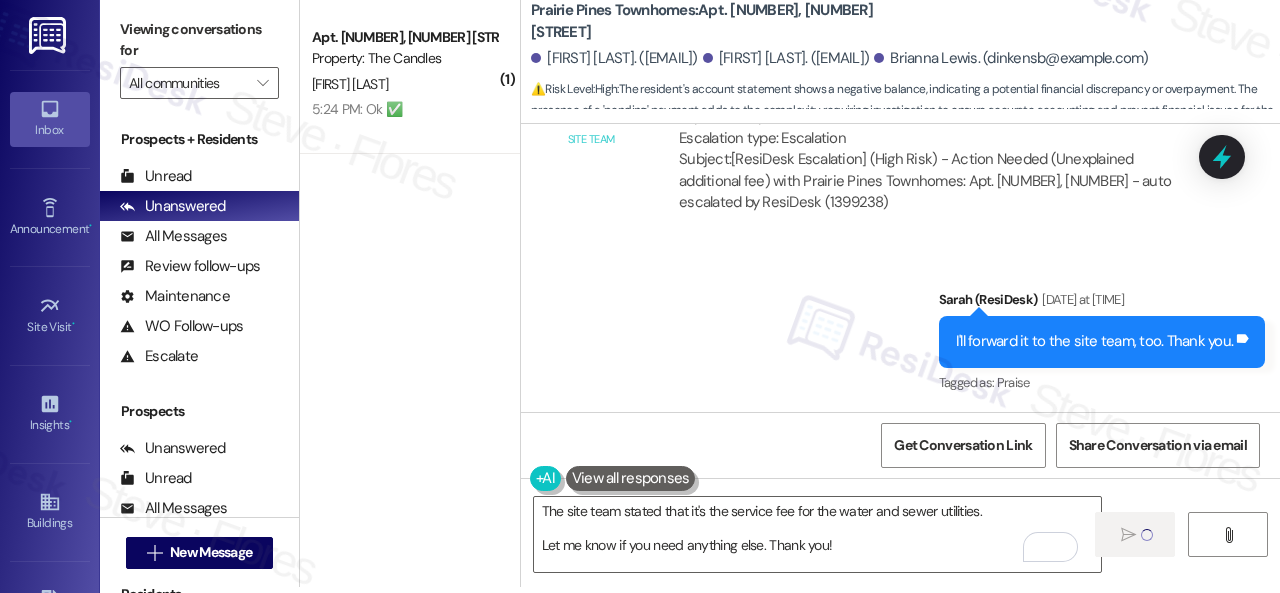 type 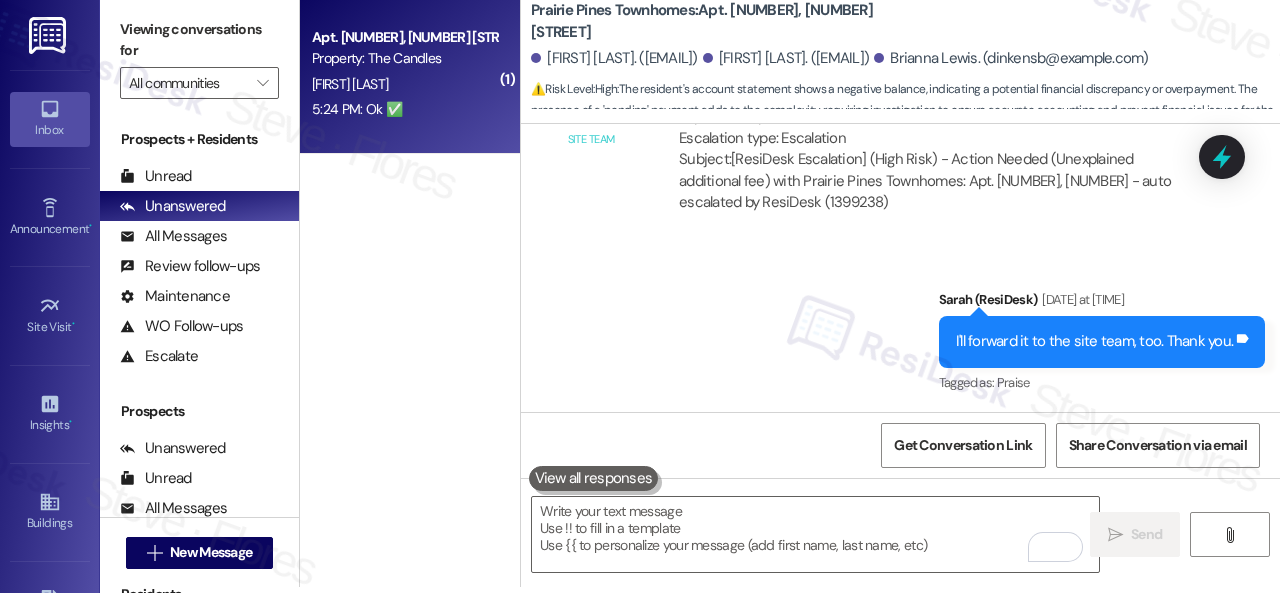 scroll, scrollTop: 0, scrollLeft: 0, axis: both 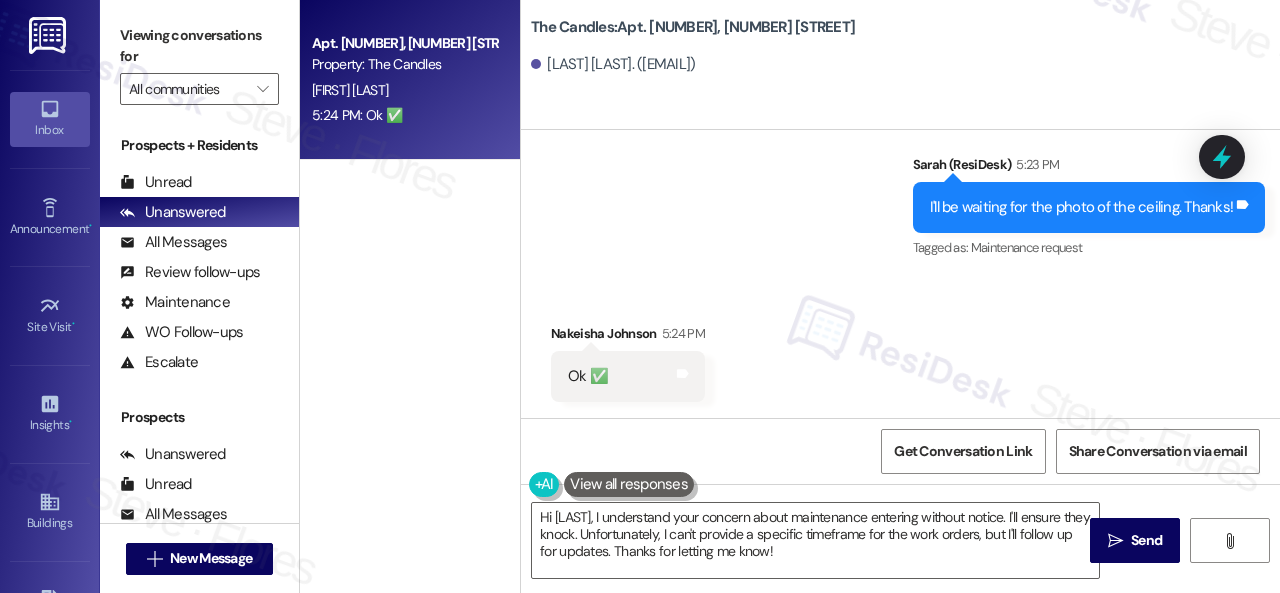drag, startPoint x: 816, startPoint y: 552, endPoint x: 340, endPoint y: 403, distance: 498.7755 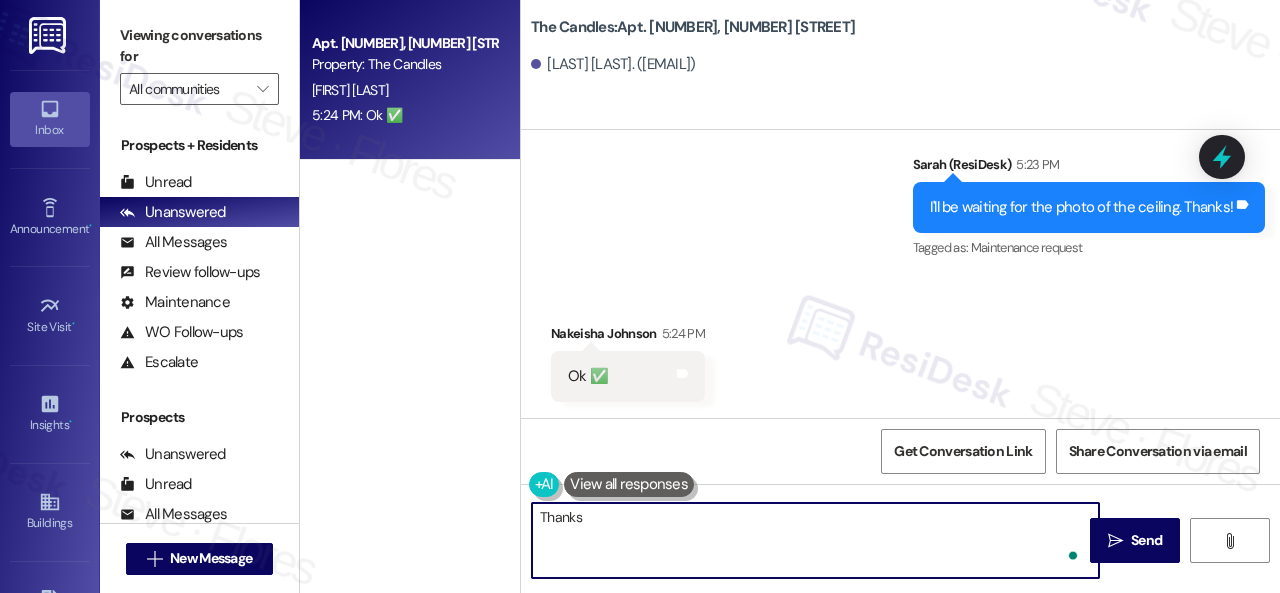 type on "Thanks." 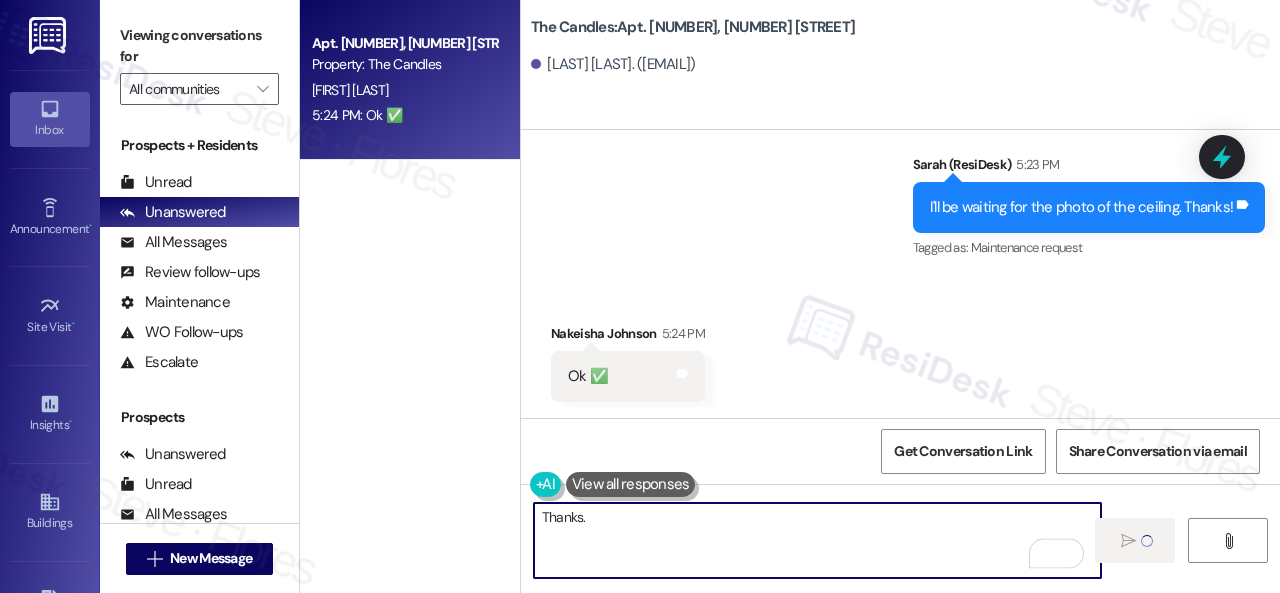 type 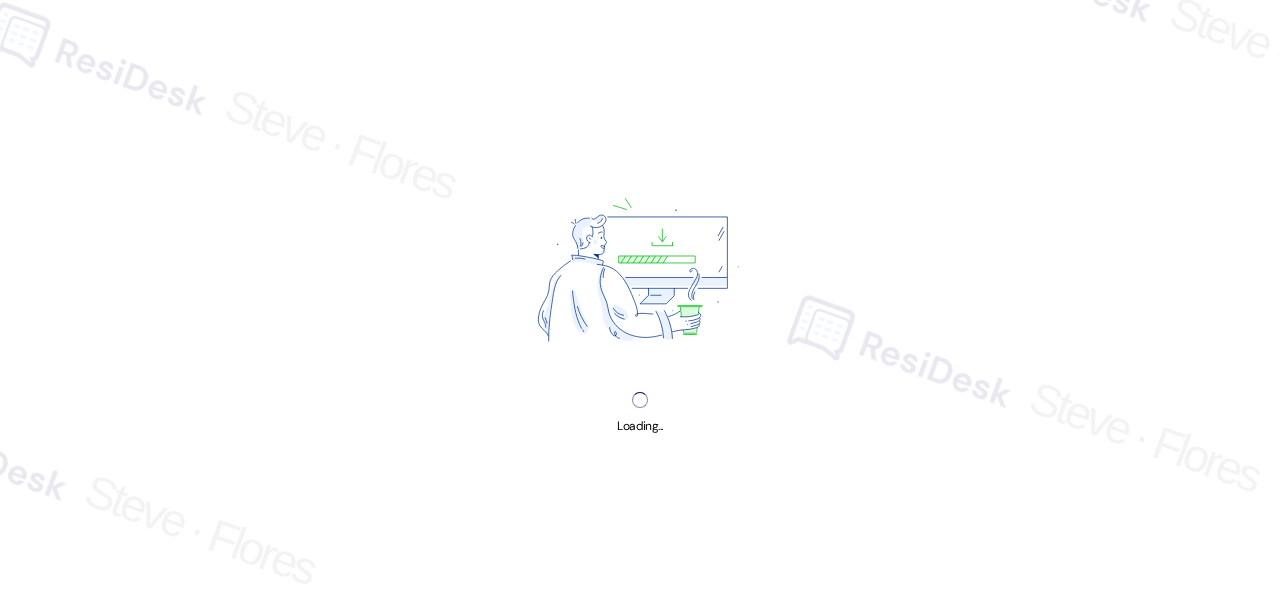 scroll, scrollTop: 0, scrollLeft: 0, axis: both 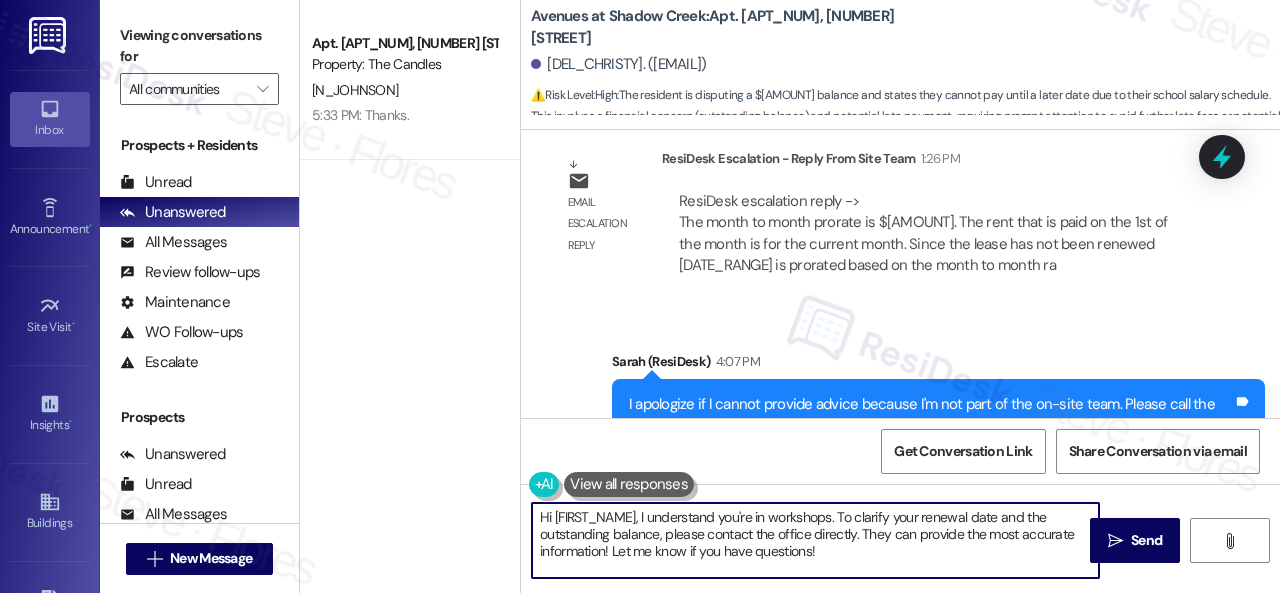 drag, startPoint x: 830, startPoint y: 562, endPoint x: 440, endPoint y: 467, distance: 401.40378 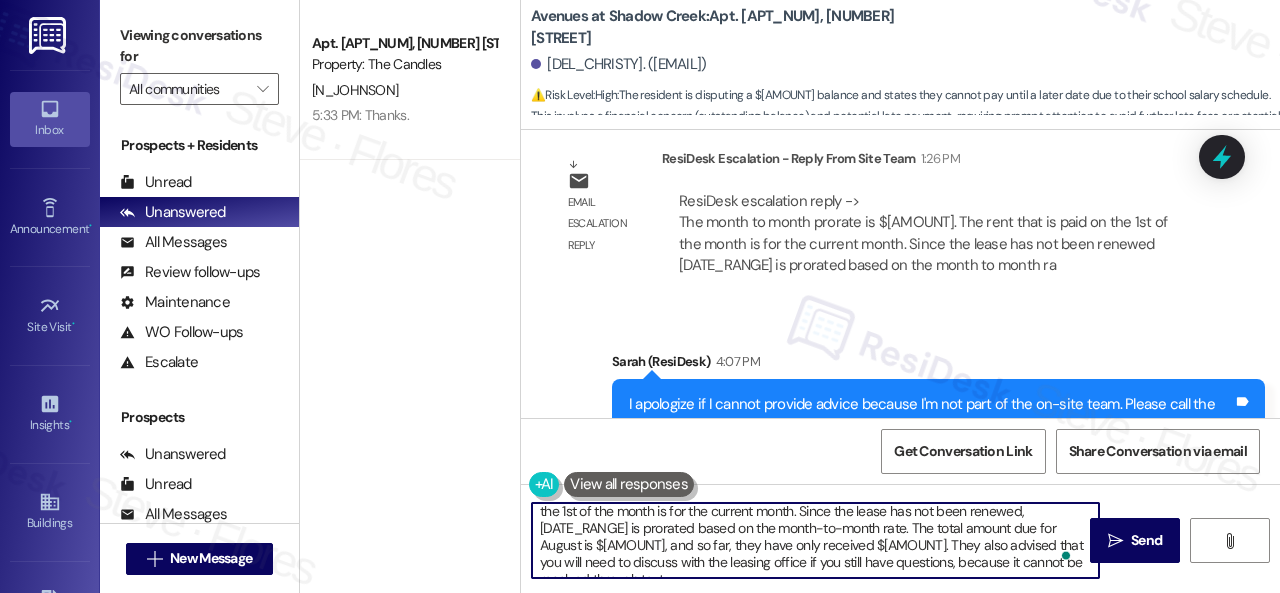 scroll, scrollTop: 0, scrollLeft: 0, axis: both 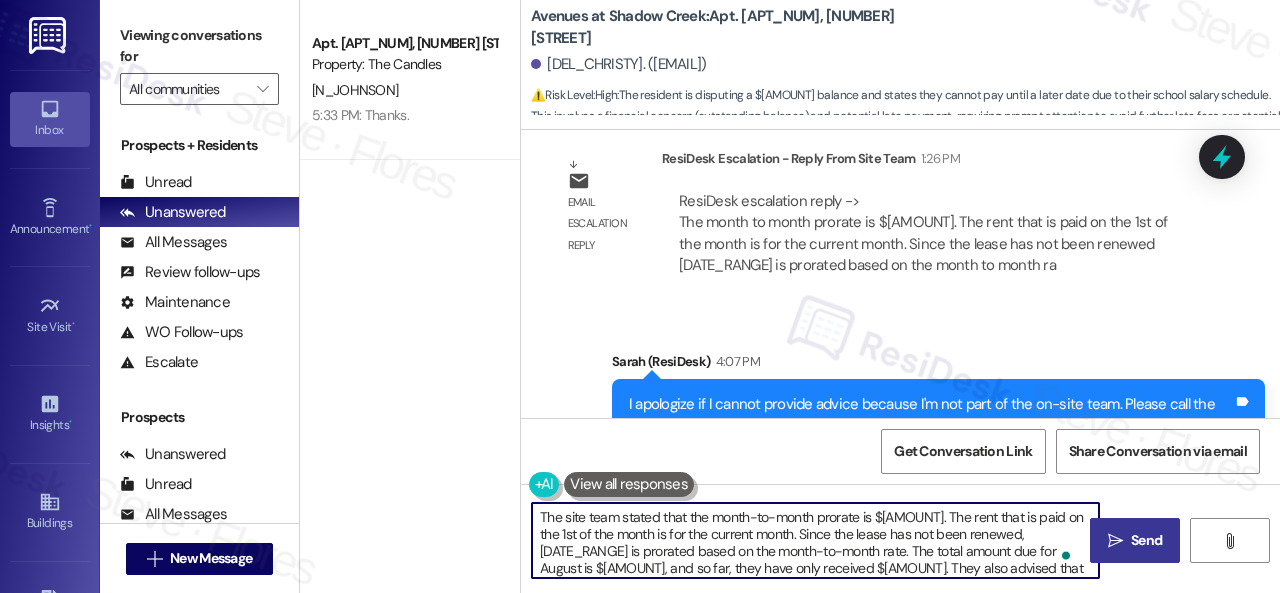 type on "The site team stated that the month-to-month prorate is $[AMOUNT]. The rent that is paid on the 1st of the month is for the current month. Since the lease has not been renewed, [DATE_RANGE] is prorated based on the month-to-month rate. The total amount due for August is $[AMOUNT], and so far, they have only received $[AMOUNT]. They also advised that you will need to discuss with the leasing office if you still have questions, because it cannot be resolved through text.
Let me know if you need anything else. Thank you!" 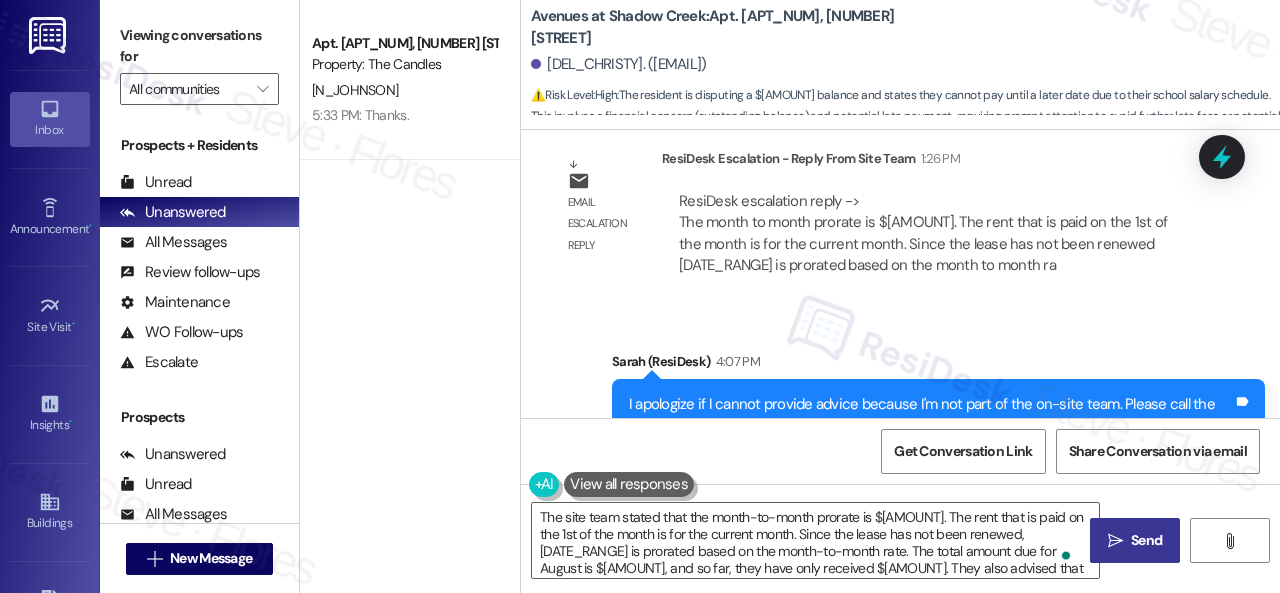 click on "Send" at bounding box center (1146, 540) 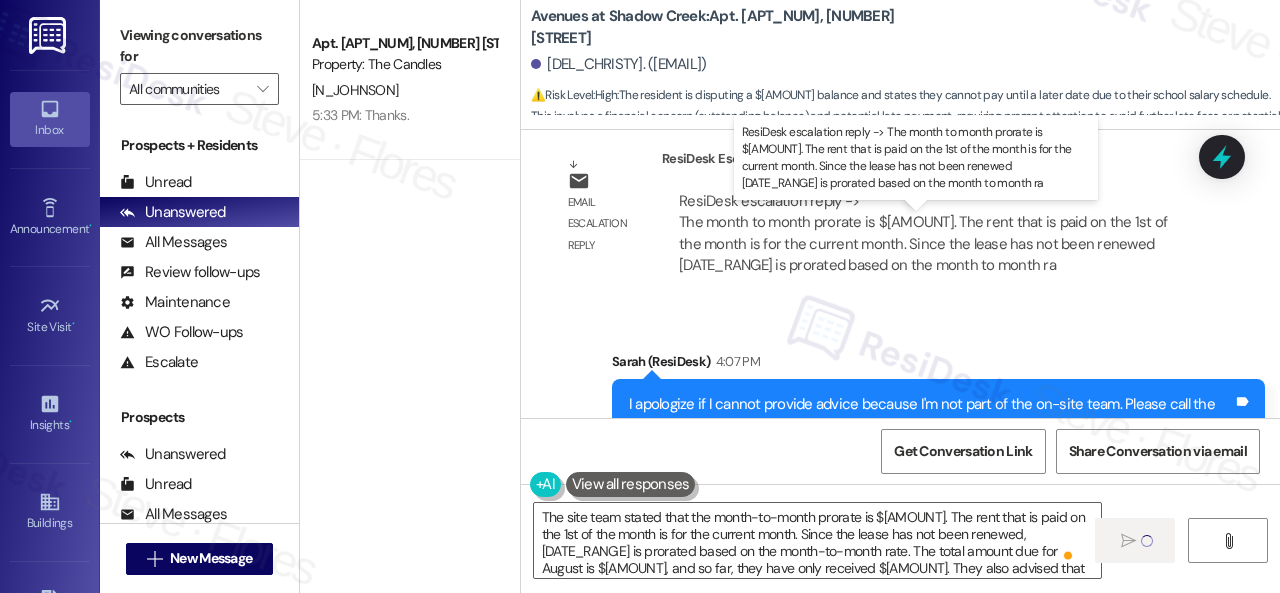 type 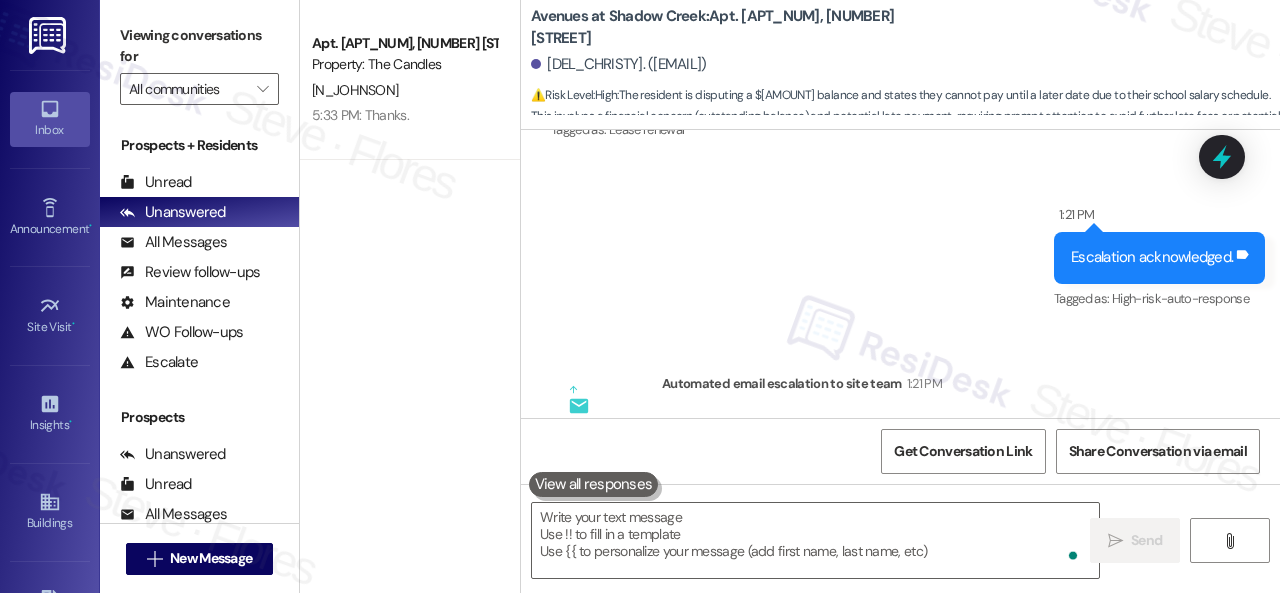 scroll, scrollTop: 3550, scrollLeft: 0, axis: vertical 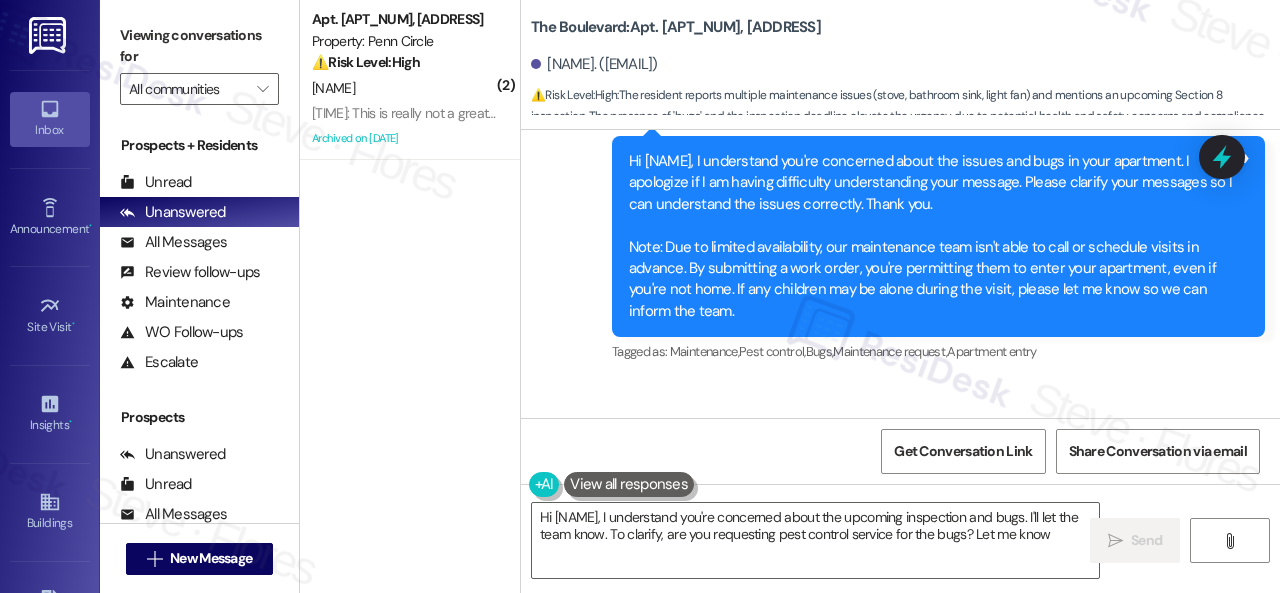 type on "Hi {{first_name}}, I understand you're concerned about the upcoming inspection and bugs. I'll let the team know. To clarify, are you requesting pest control service for the bugs? Let me know!" 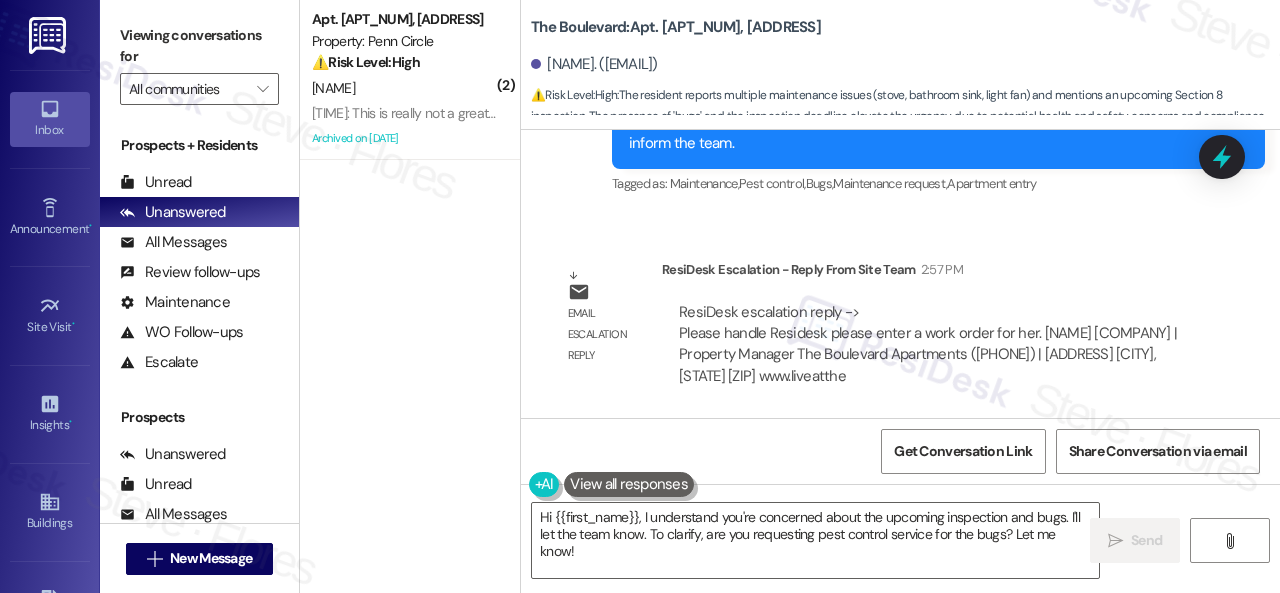 scroll, scrollTop: 20276, scrollLeft: 0, axis: vertical 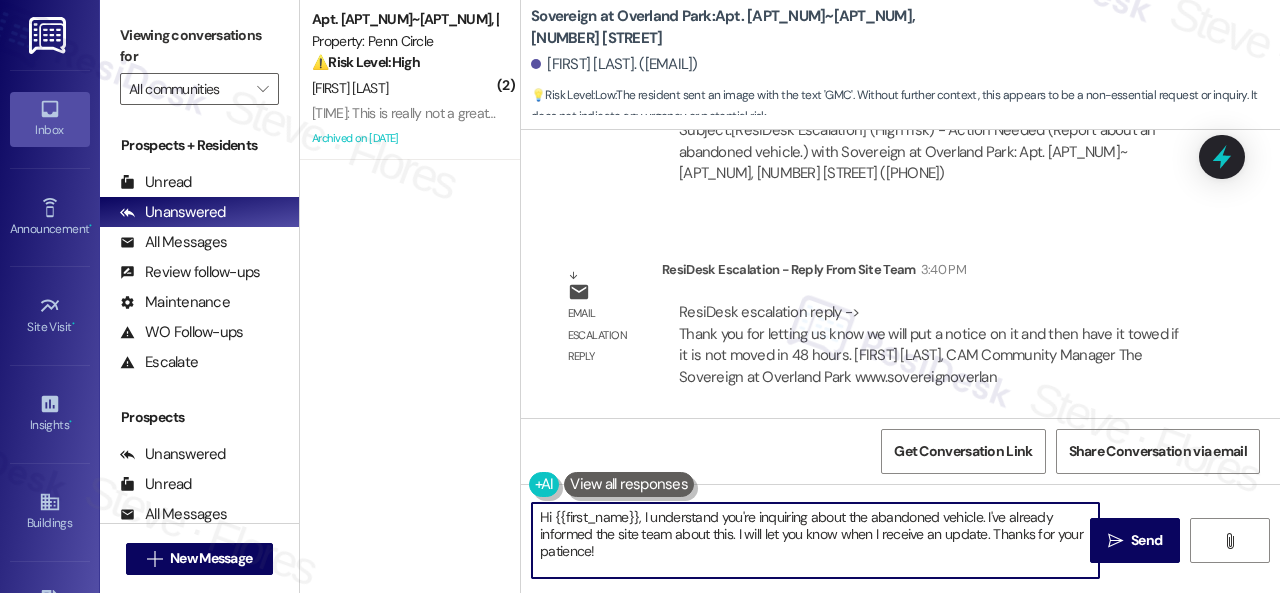 drag, startPoint x: 609, startPoint y: 543, endPoint x: 466, endPoint y: 469, distance: 161.01242 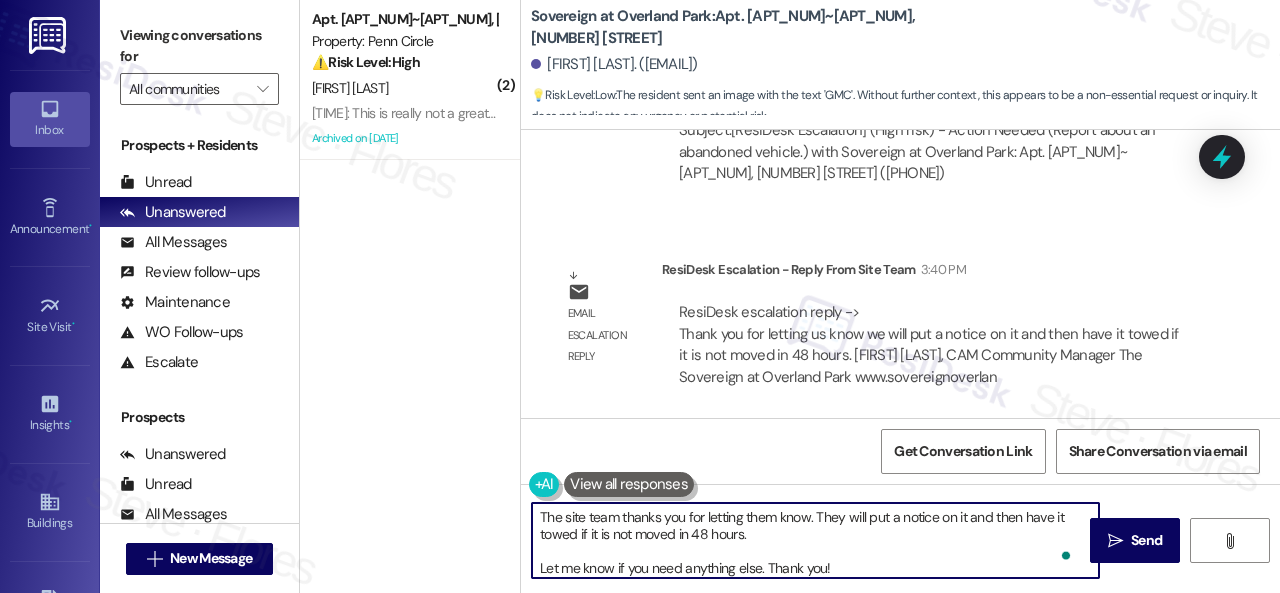 scroll, scrollTop: 11, scrollLeft: 0, axis: vertical 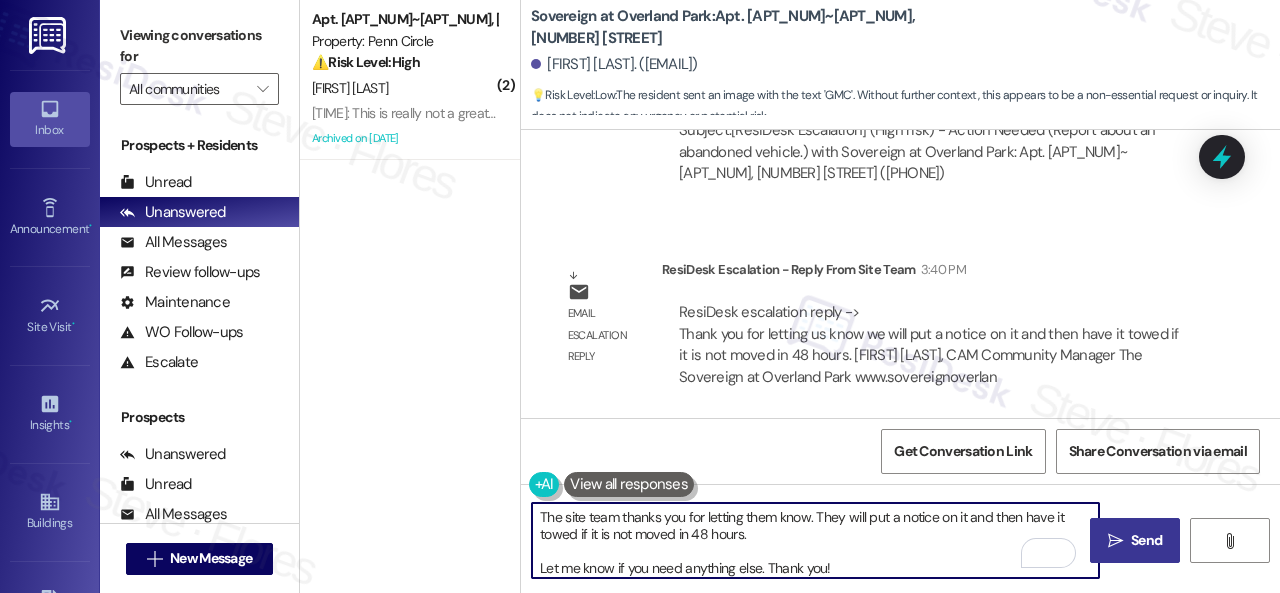 type on "The site team thanks you for letting them know. They will put a notice on it and then have it towed if it is not moved in 48 hours.
Let me know if you need anything else. Thank you!" 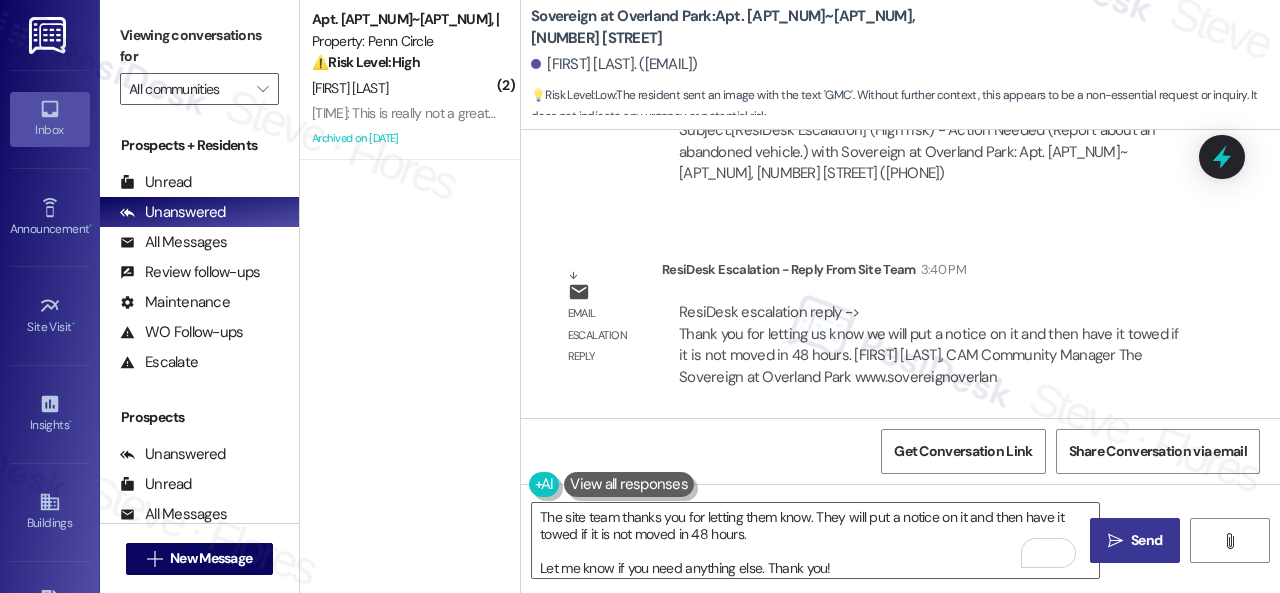 click on "Send" at bounding box center (1146, 540) 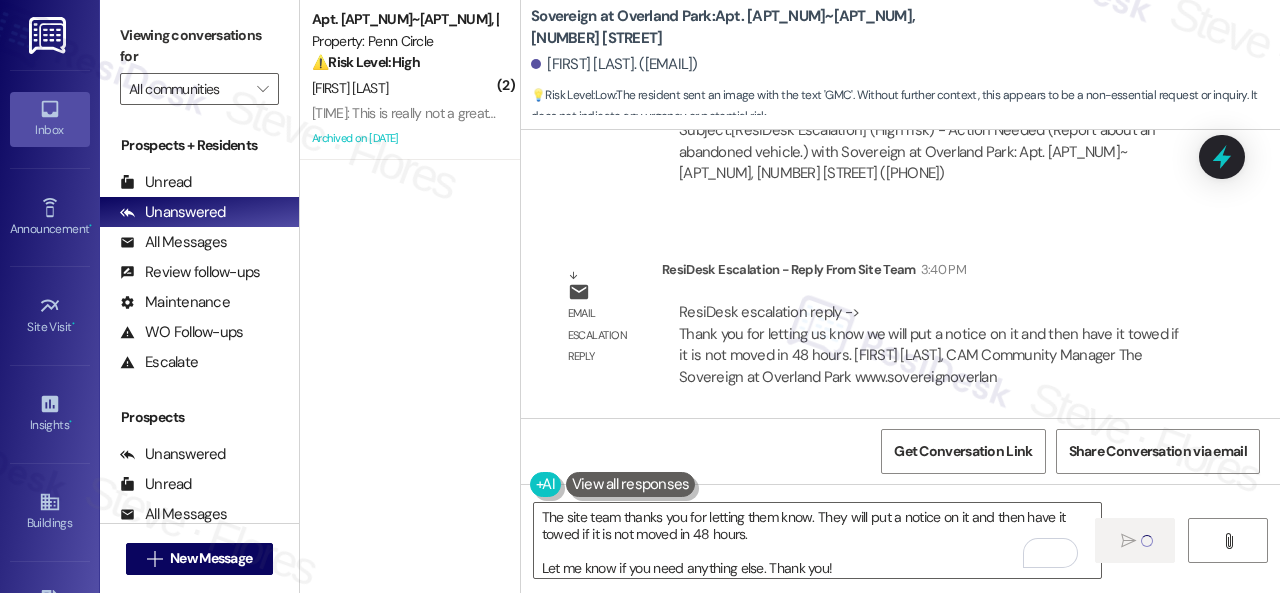 type 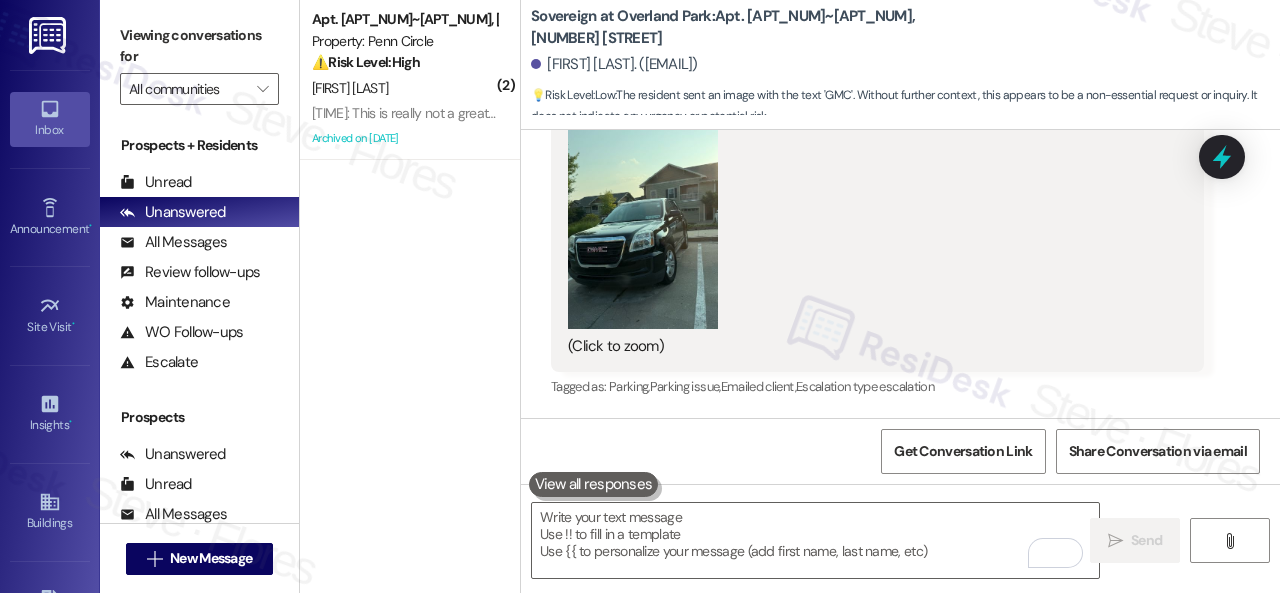 scroll, scrollTop: 9374, scrollLeft: 0, axis: vertical 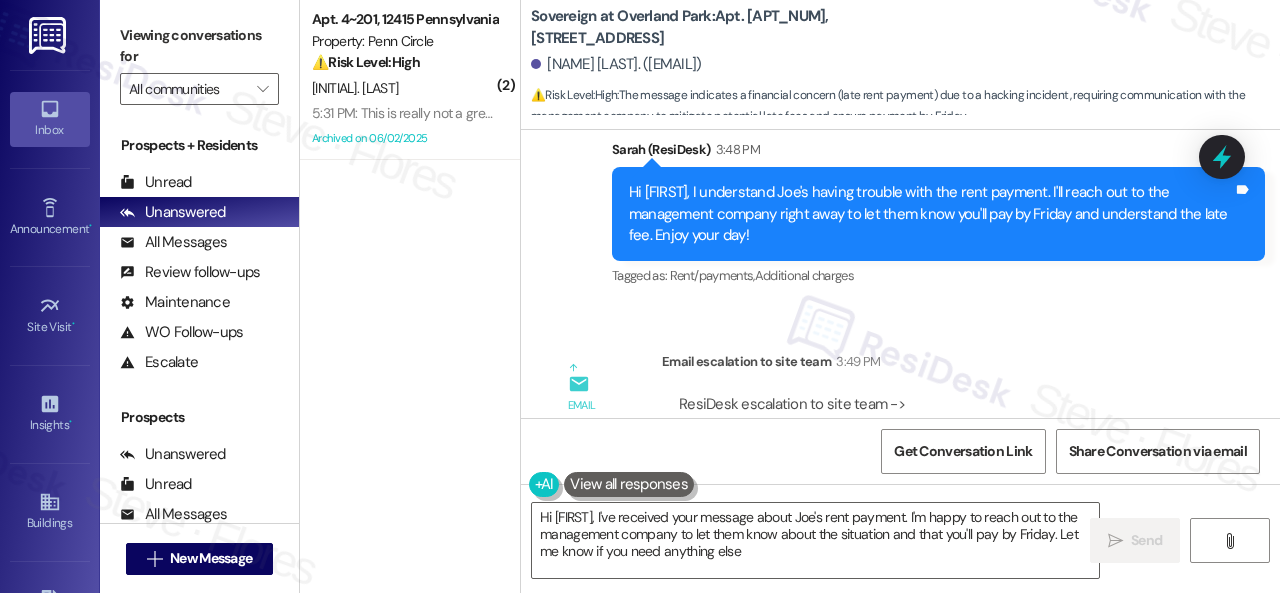 type on "Hi Patty, I've received your message about Joe's rent payment. I'm happy to reach out to the management company to let them know about the situation and that you'll pay by Friday. Let me know if you need anything else!" 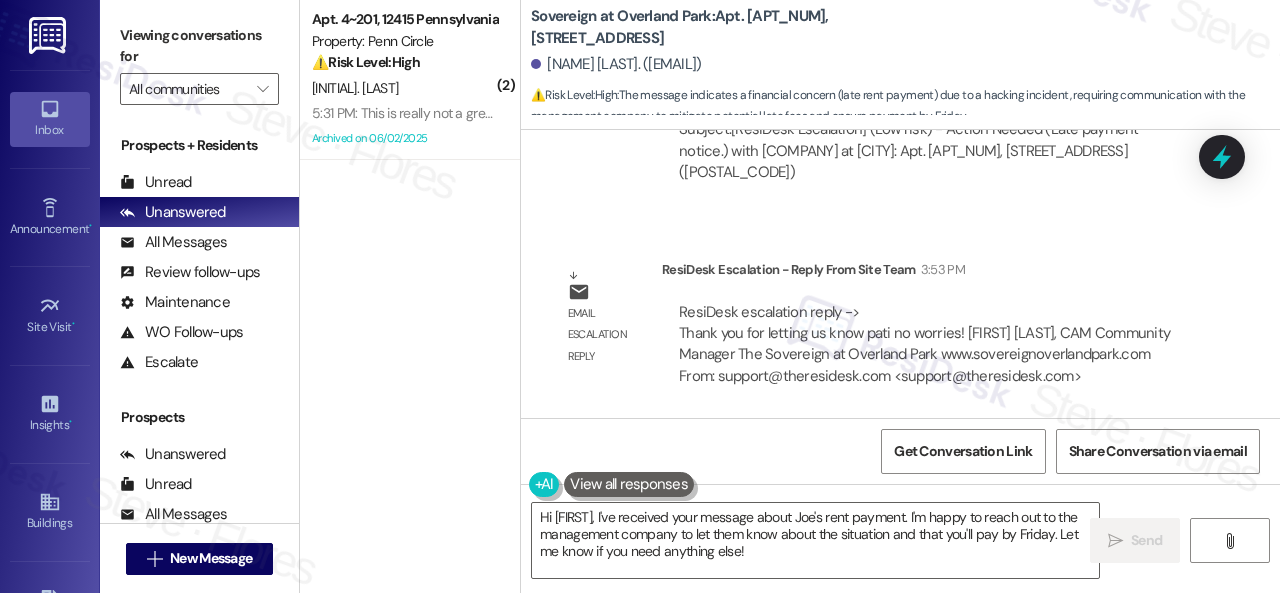 scroll, scrollTop: 33291, scrollLeft: 0, axis: vertical 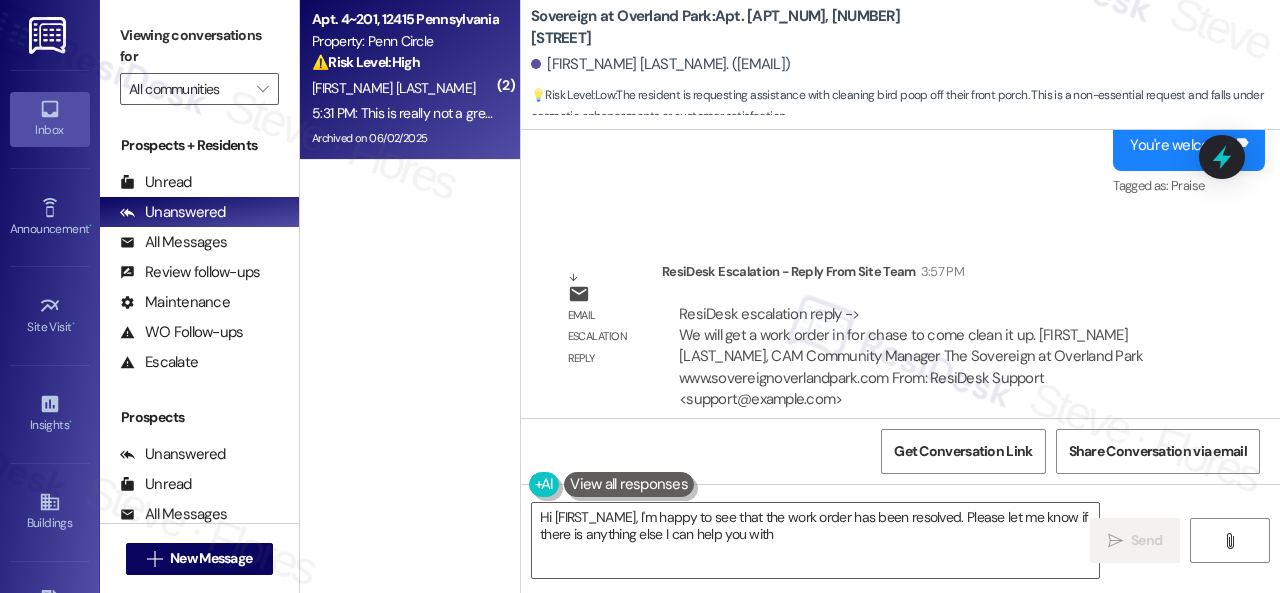 type on "Hi [FIRST_NAME], I'm happy to see that the work order has been resolved. Please let me know if there is anything else I can help you with!" 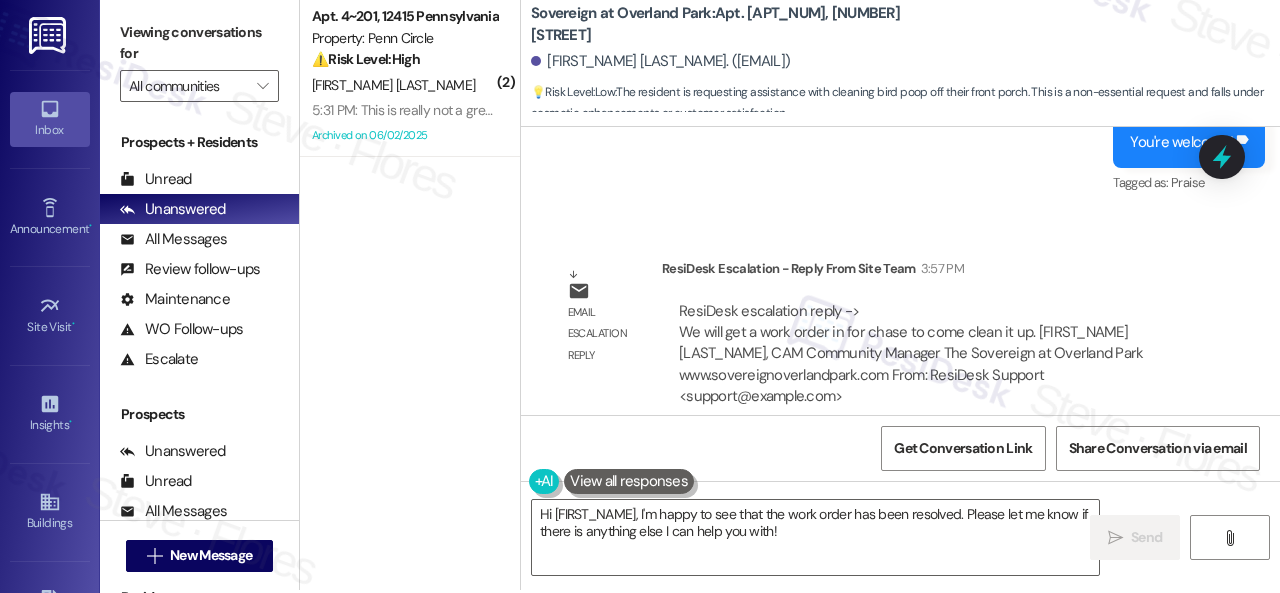 scroll, scrollTop: 6, scrollLeft: 0, axis: vertical 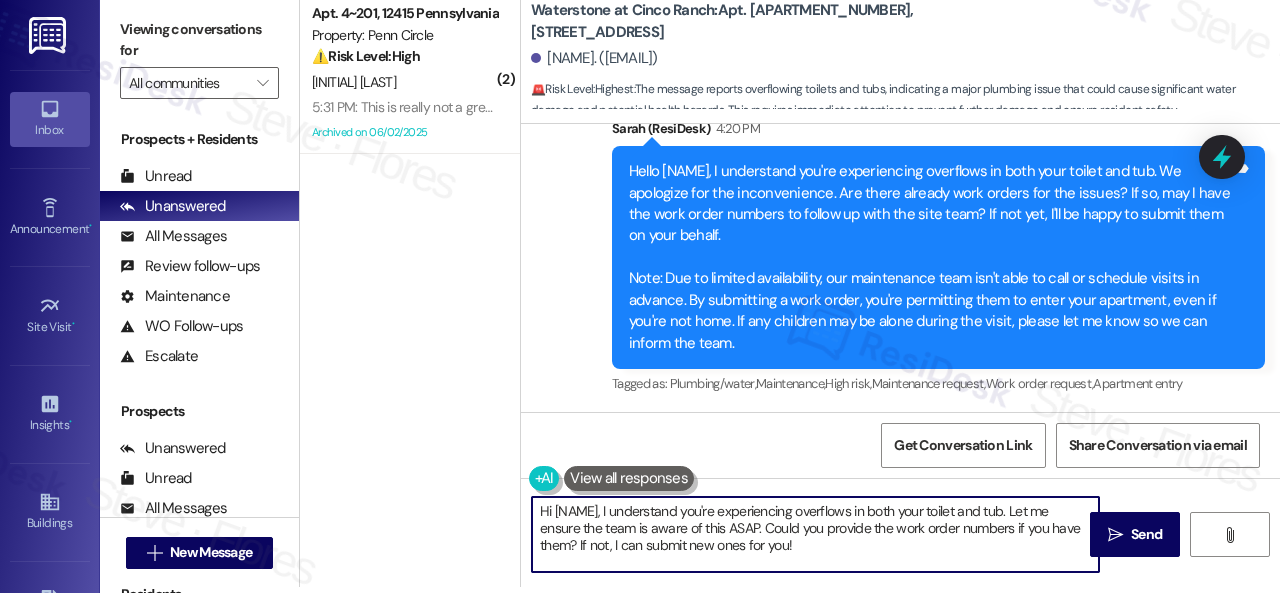 drag, startPoint x: 642, startPoint y: 509, endPoint x: 924, endPoint y: 541, distance: 283.80978 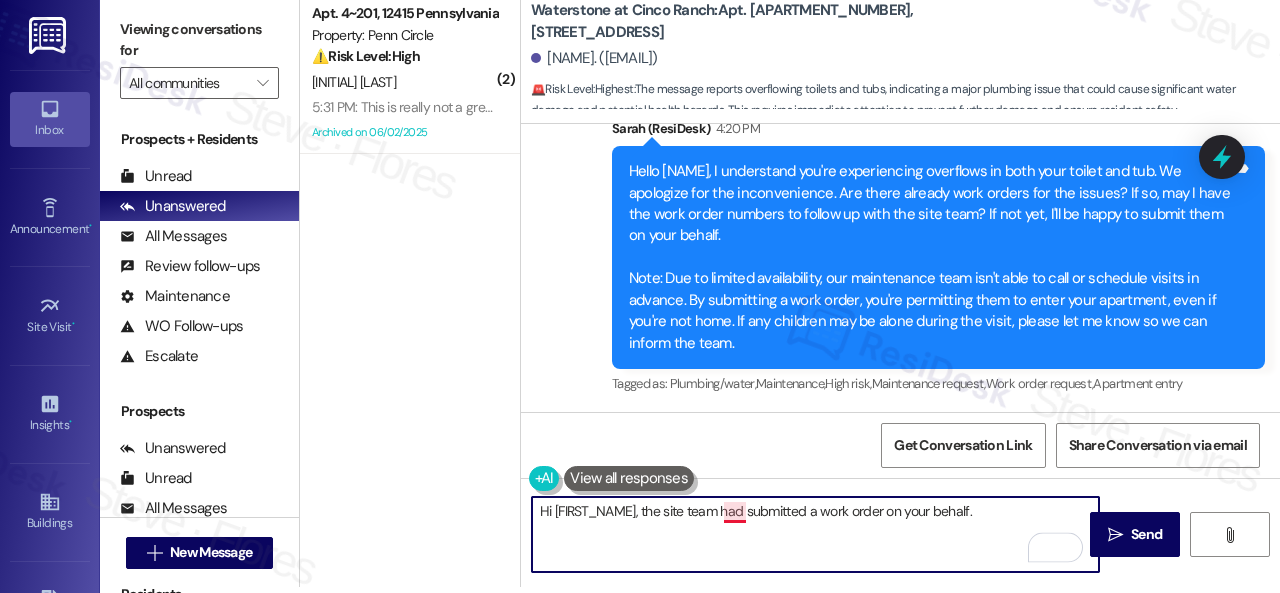 click on "Hi [FIRST_NAME], the site team had submitted a work order on your behalf." at bounding box center [815, 534] 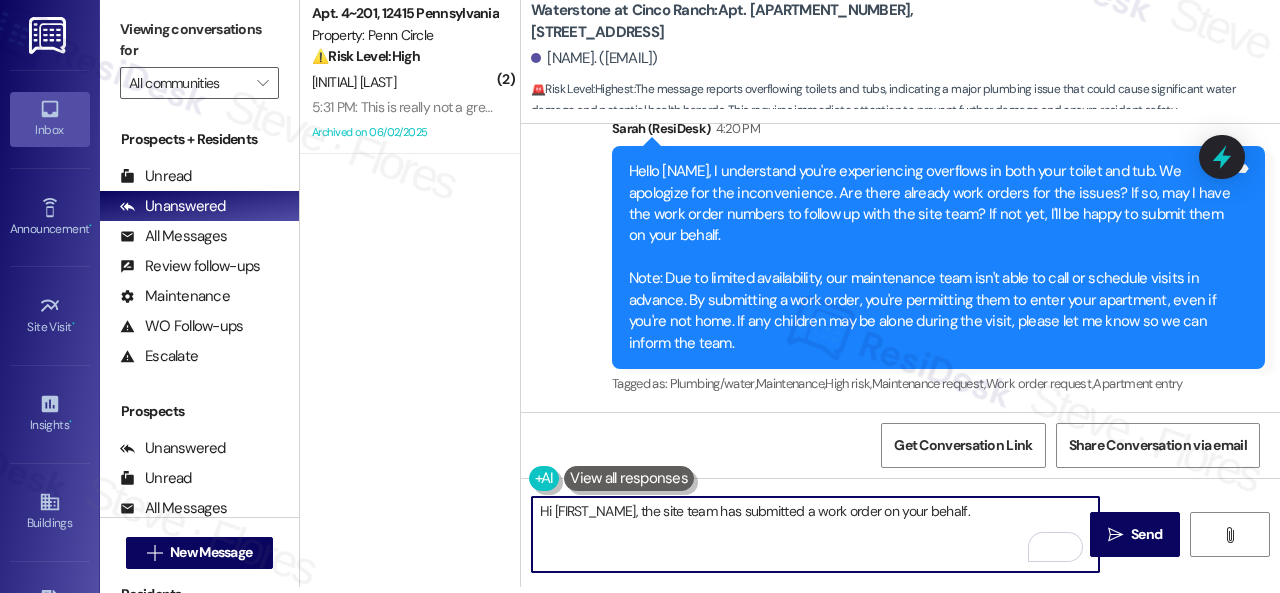 click on "Hi {{first_name}}, the site team has submitted a work order on your behalf." at bounding box center (815, 534) 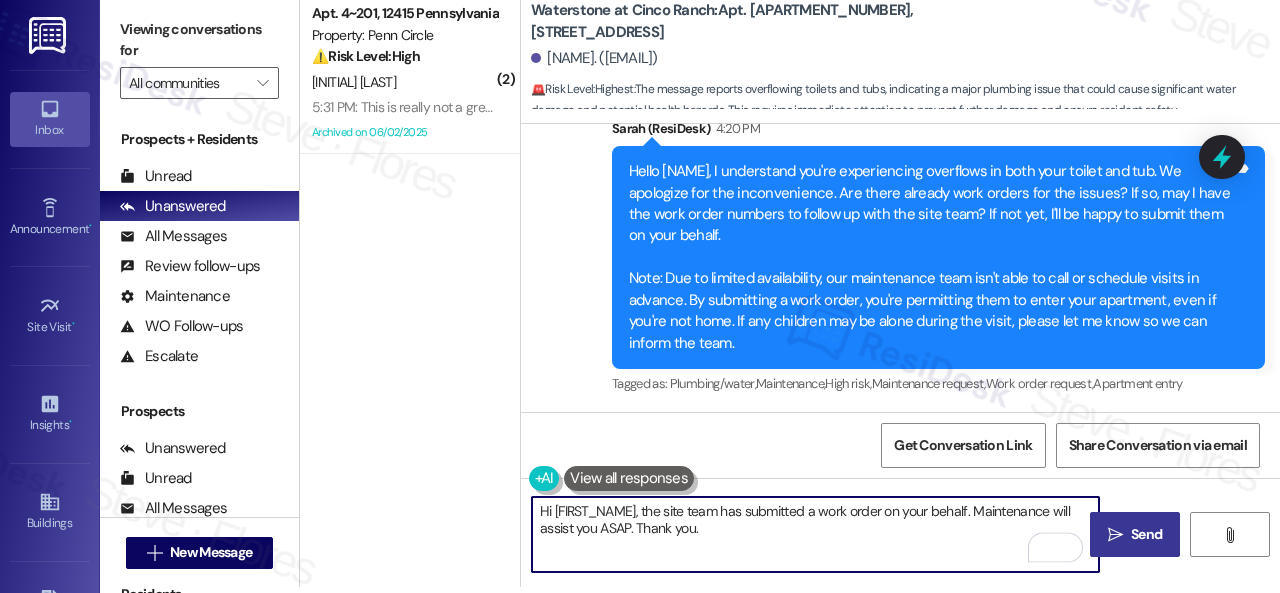 type on "Hi {{first_name}}, the site team has submitted a work order on your behalf. Maintenance will assist you ASAP. Thank you." 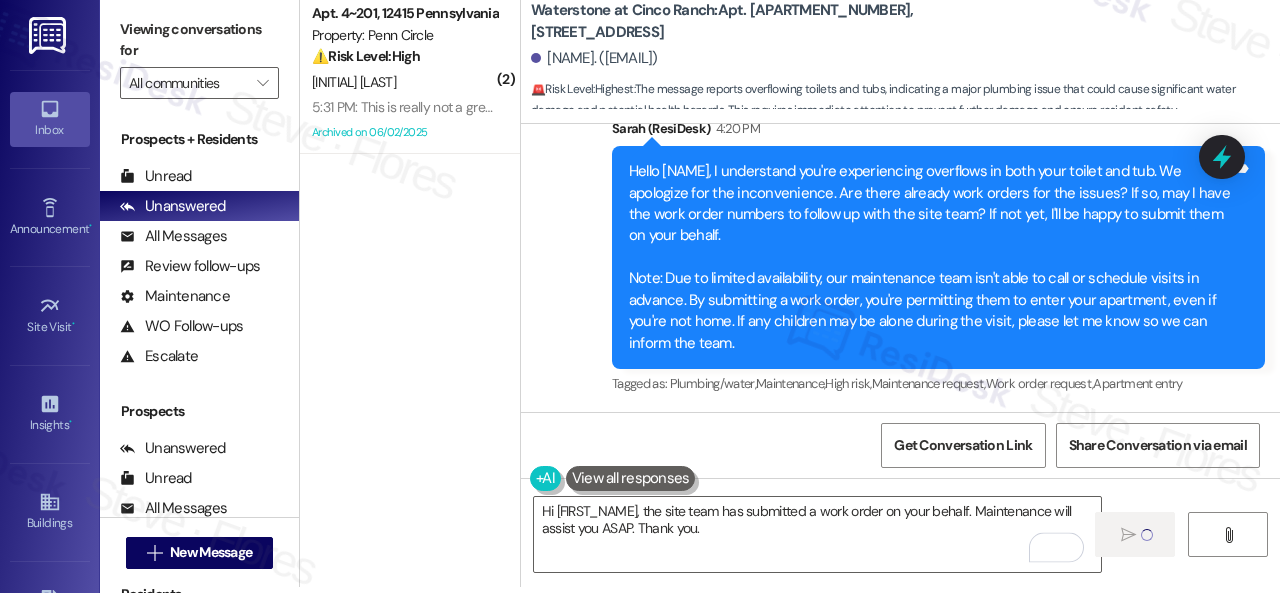 type 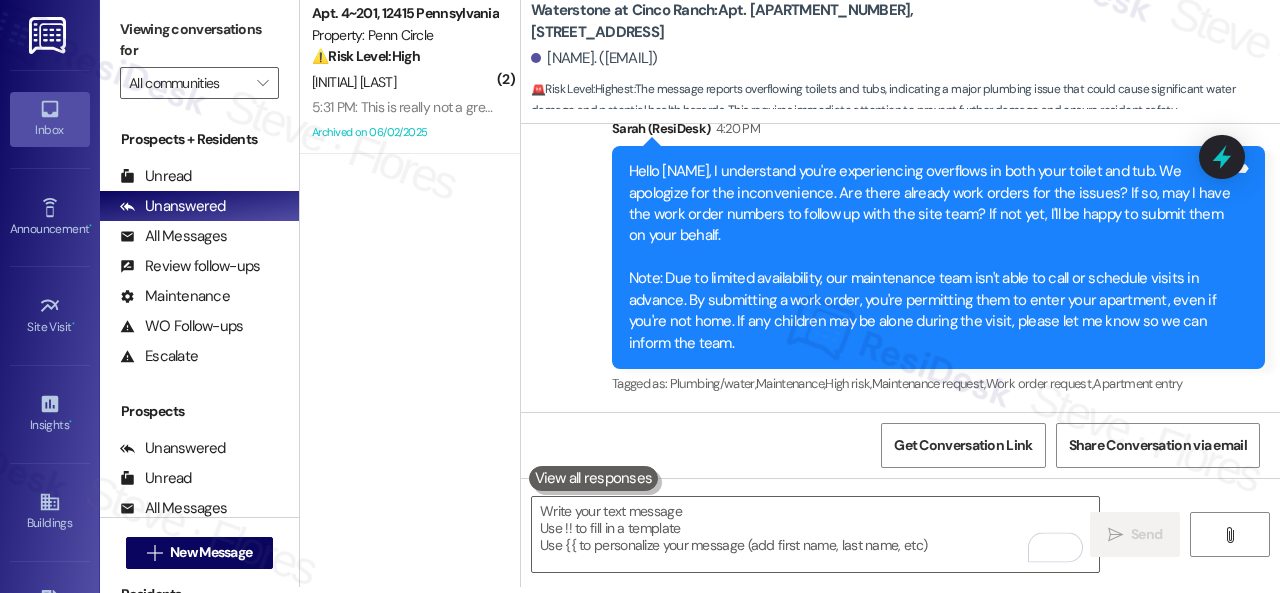 scroll, scrollTop: 0, scrollLeft: 0, axis: both 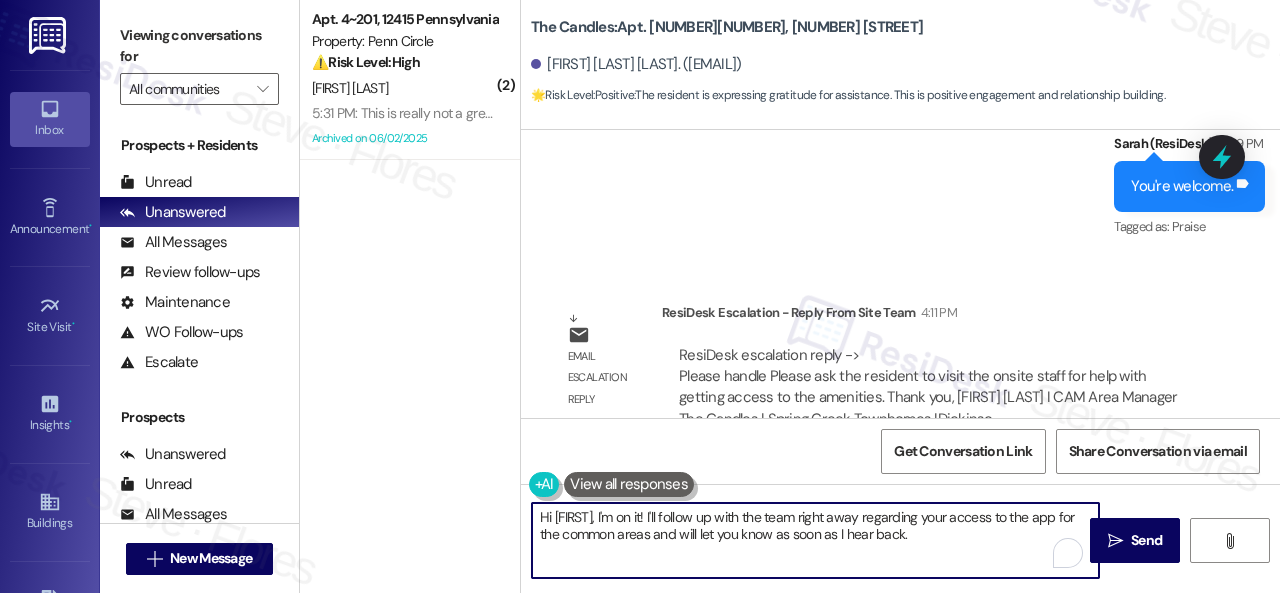 drag, startPoint x: 608, startPoint y: 511, endPoint x: 921, endPoint y: 532, distance: 313.70367 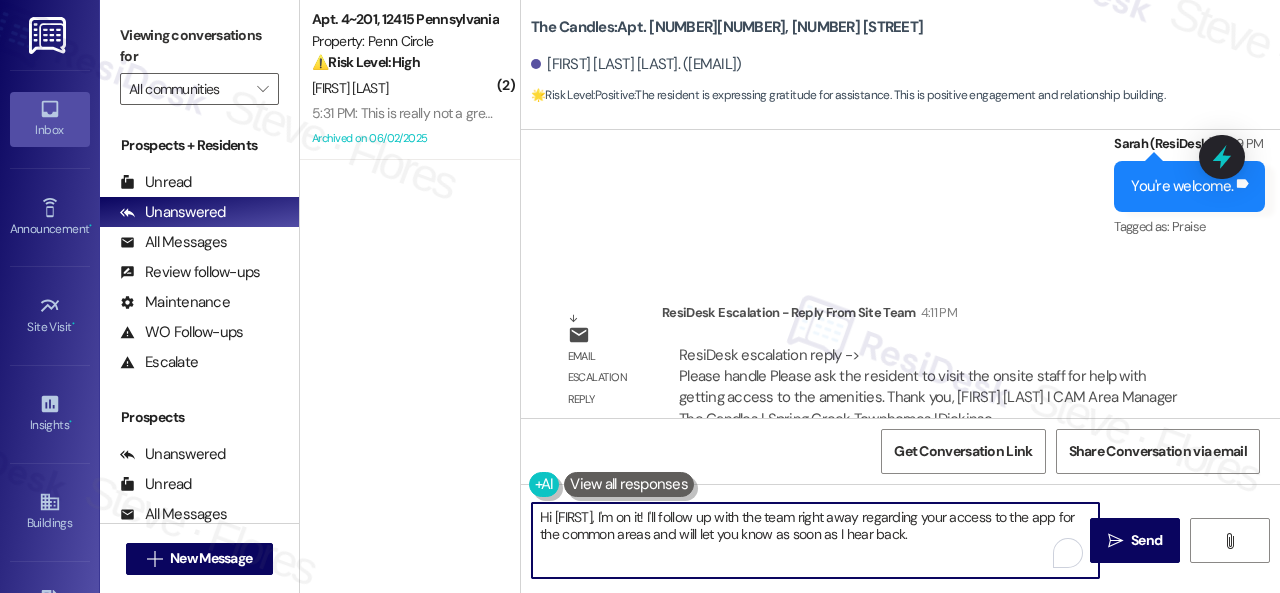 click on "Hi Emiliano, I'm on it! I'll follow up with the team right away regarding your access to the app for the common areas and will let you know as soon as I hear back." at bounding box center (815, 540) 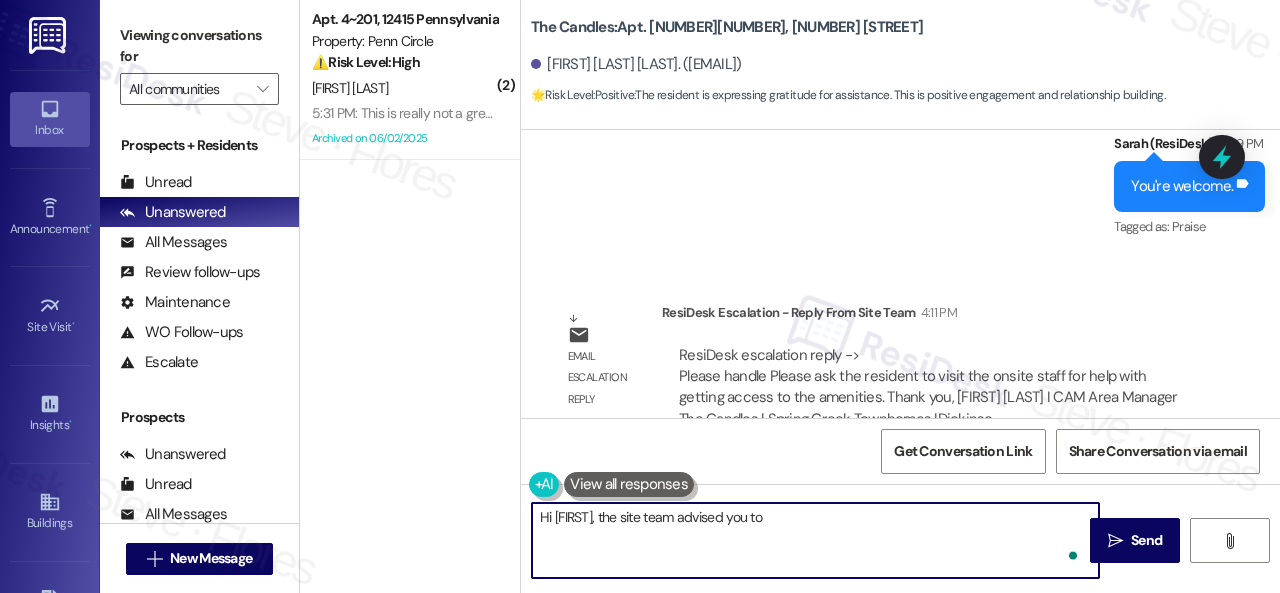 paste on "to visit the onsite staff for help with getting access to the amenities." 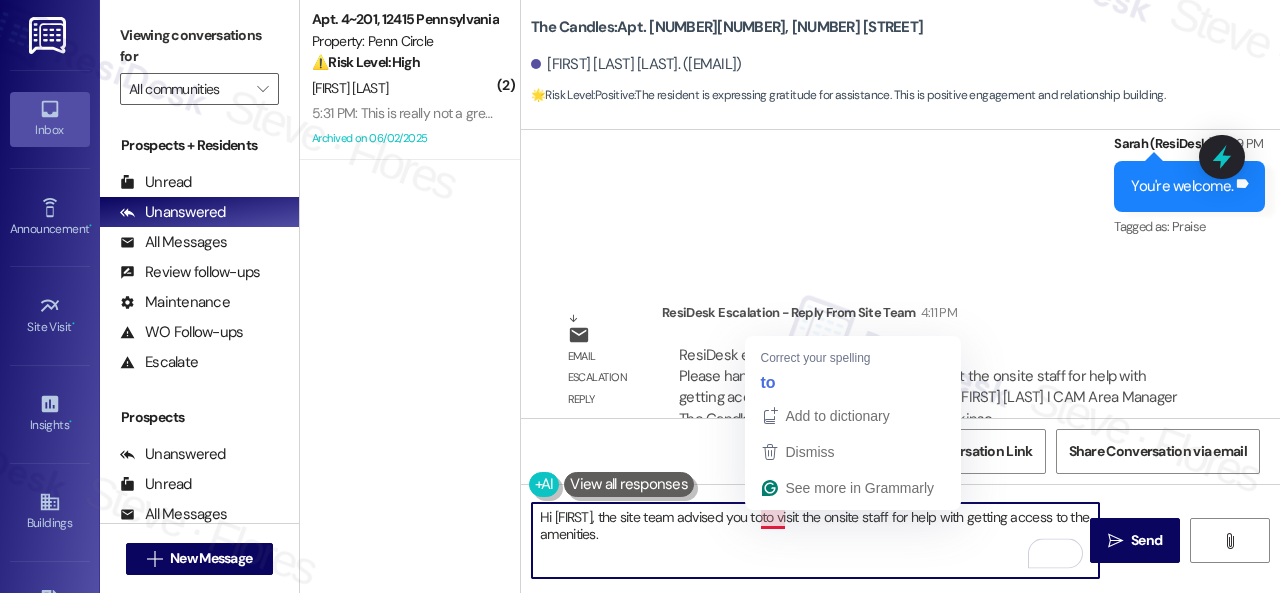 click on "Hi Emiliano, the site team advised you toto visit the onsite staff for help with getting access to the amenities." at bounding box center (815, 540) 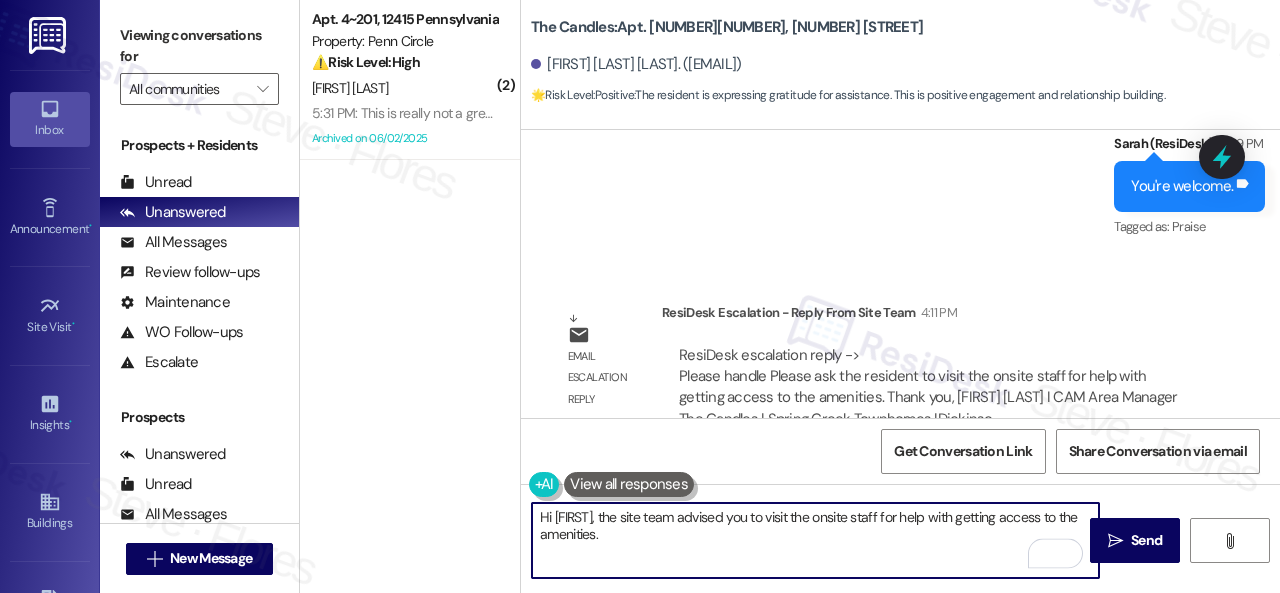 click on "Hi Emiliano, the site team advised you to visit the onsite staff for help with getting access to the amenities." at bounding box center (815, 540) 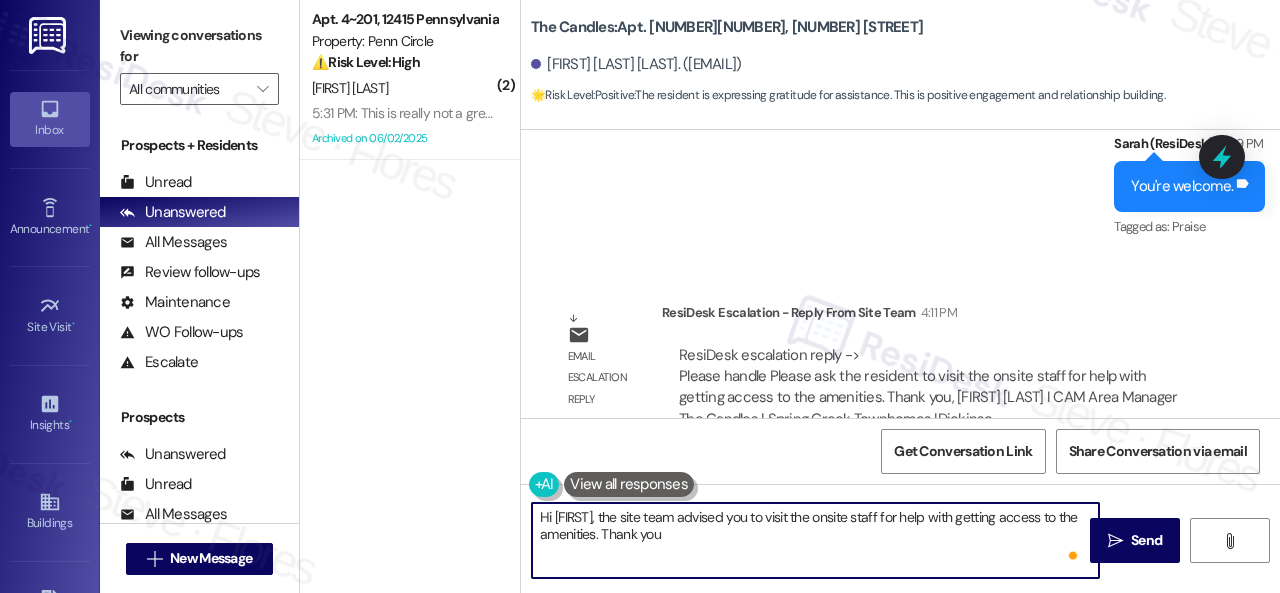 type on "Hi Emiliano, the site team advised you to visit the onsite staff for help with getting access to the amenities. Thank you!" 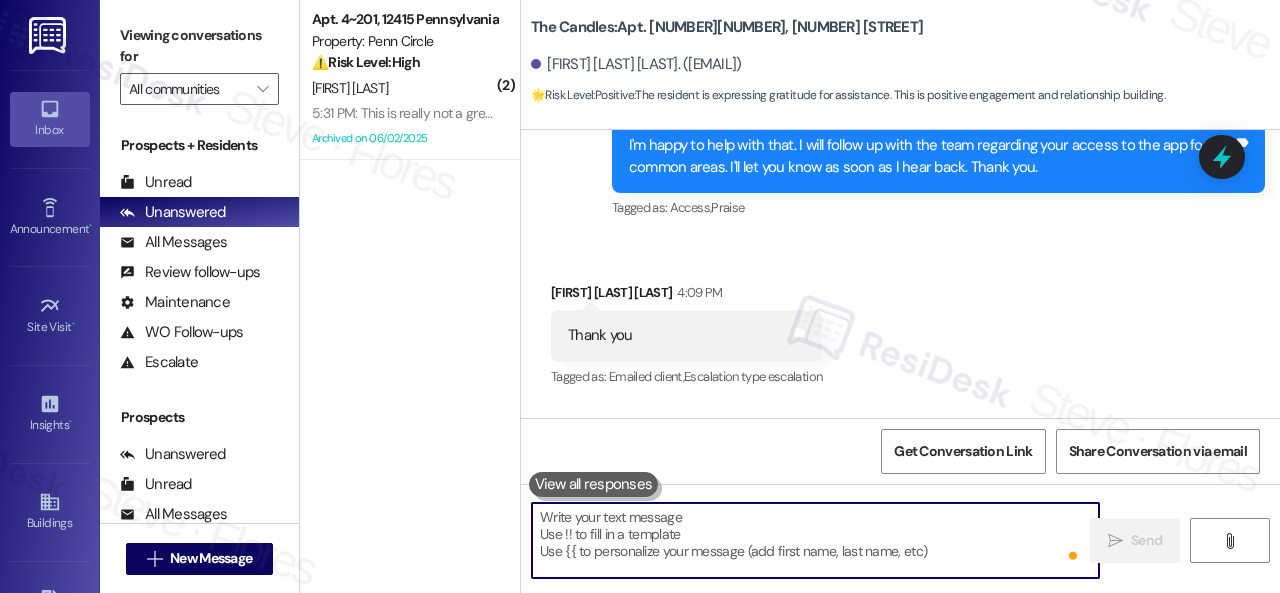 scroll, scrollTop: 1121, scrollLeft: 0, axis: vertical 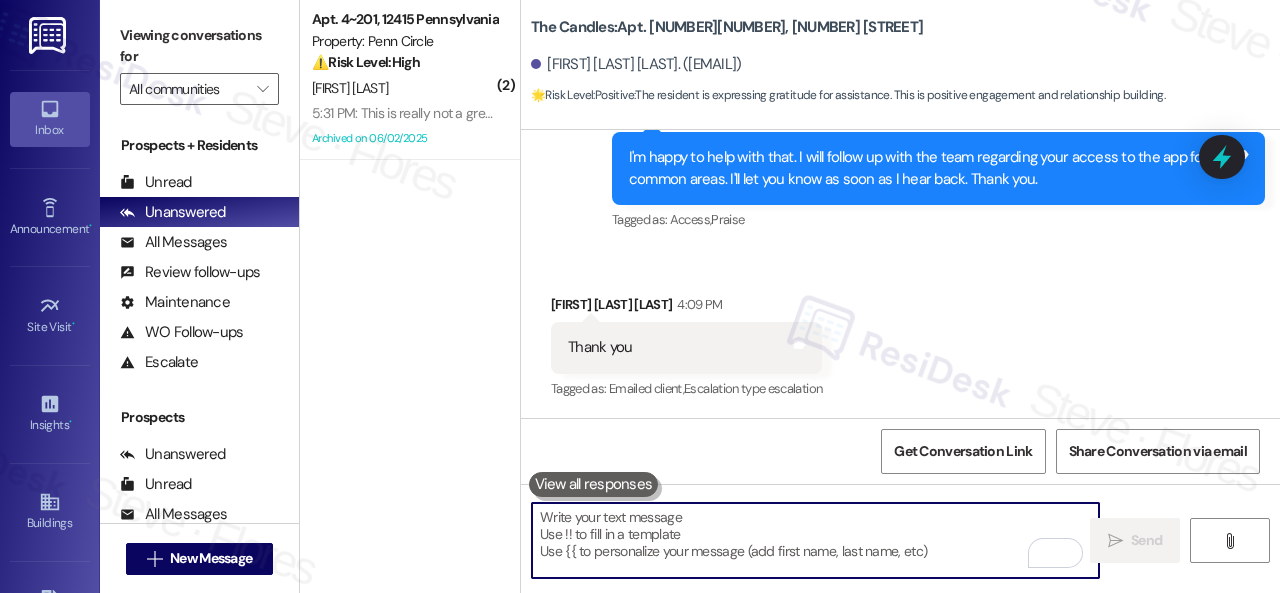 type 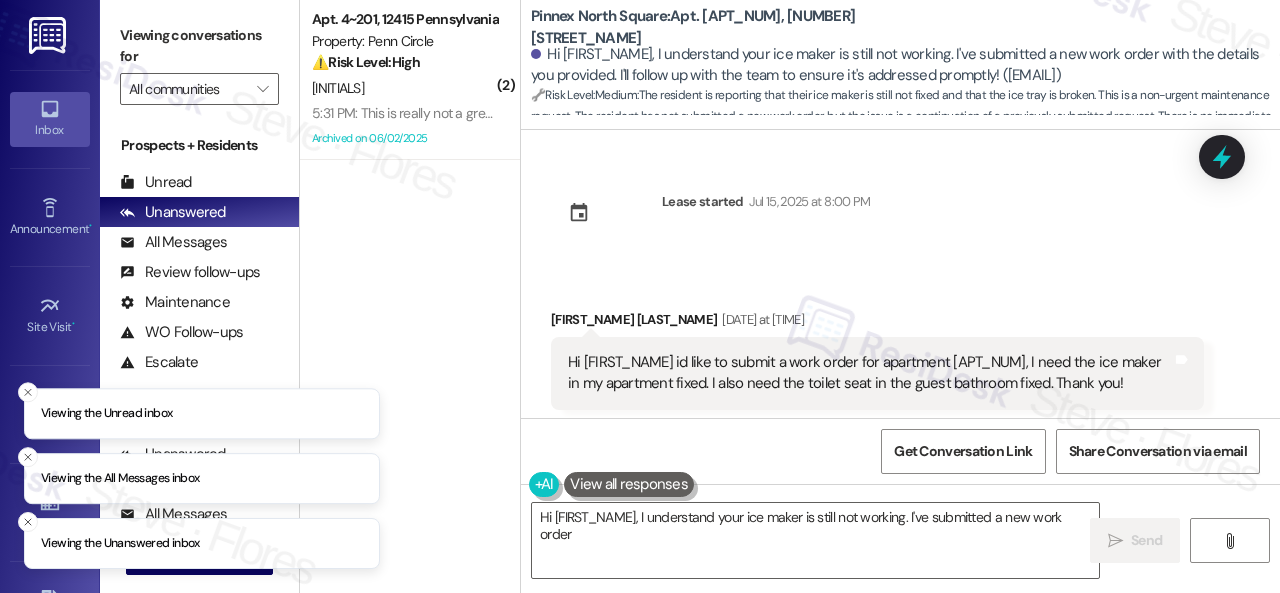 scroll, scrollTop: 0, scrollLeft: 0, axis: both 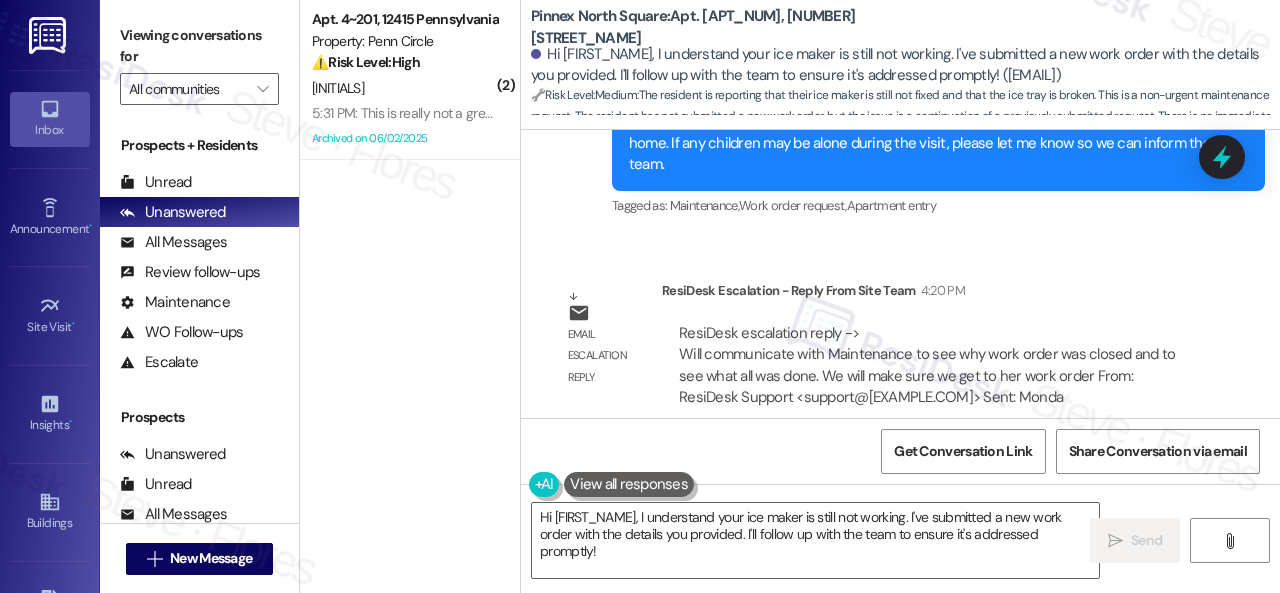drag, startPoint x: 632, startPoint y: 561, endPoint x: 498, endPoint y: 493, distance: 150.26643 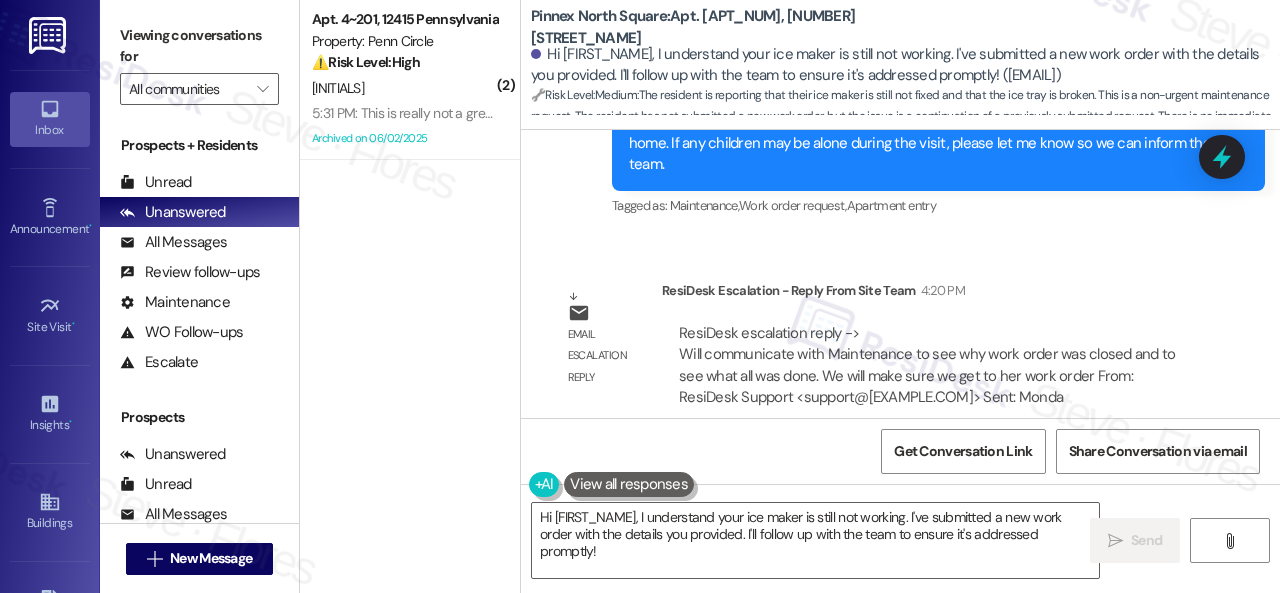 click on "( 2 ) Apt. 4~201, 12415 Pennsylvania Street Property: Penn Circle ⚠️  Risk Level:  High The resident received a notice for balance due despite believing they are within the grace period. This raises a financial concern and potential issue with new management procedures. The resident also expresses concern about the change in management, indicating a potential risk to resident satisfaction and retention. T. Peterson 5:31 PM: This is really not a great first impression of the new management.  5:31 PM: This is really not a great first impression of the new management.  Archived on 06/02/2025 Pinnex North Square:  Apt. 425, 931 Fletcher Avenue       Shannen Sharpe. (shannen.sharpe2024@gmail.com)   🔧  Risk Level:  Medium :  Lease started Jul 15, 2025 at 8:00 PM Received via SMS Shannen Sharpe Jul 30, 2025 at 9:34 AM Hi Sarah id like to submit a work order for apartment 425, I need the ice maker in my apartment fixed. I also need the toilet seat in the guest bathroom fixed. Thank you!  Tags and notes   ,  ," at bounding box center (790, 296) 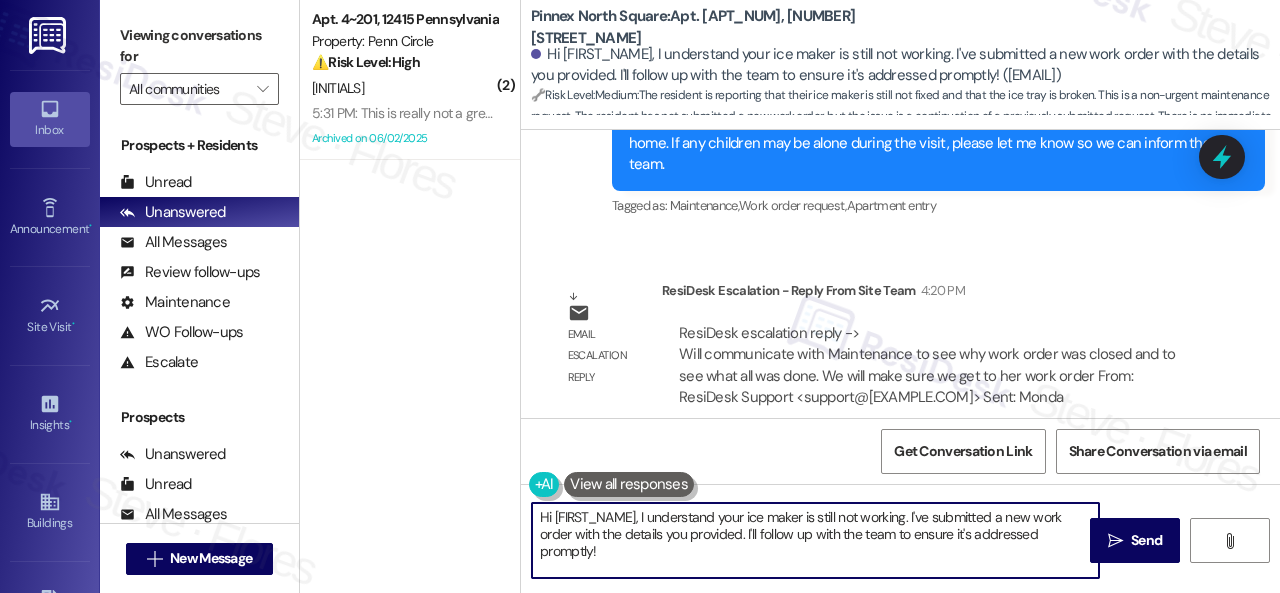 paste on "The site team stated that they will communicate with Maintenance to see why the work order was closed and to see what was done. They will make sure theyget to your work order.
Let me know if you need anything else. Thank you!" 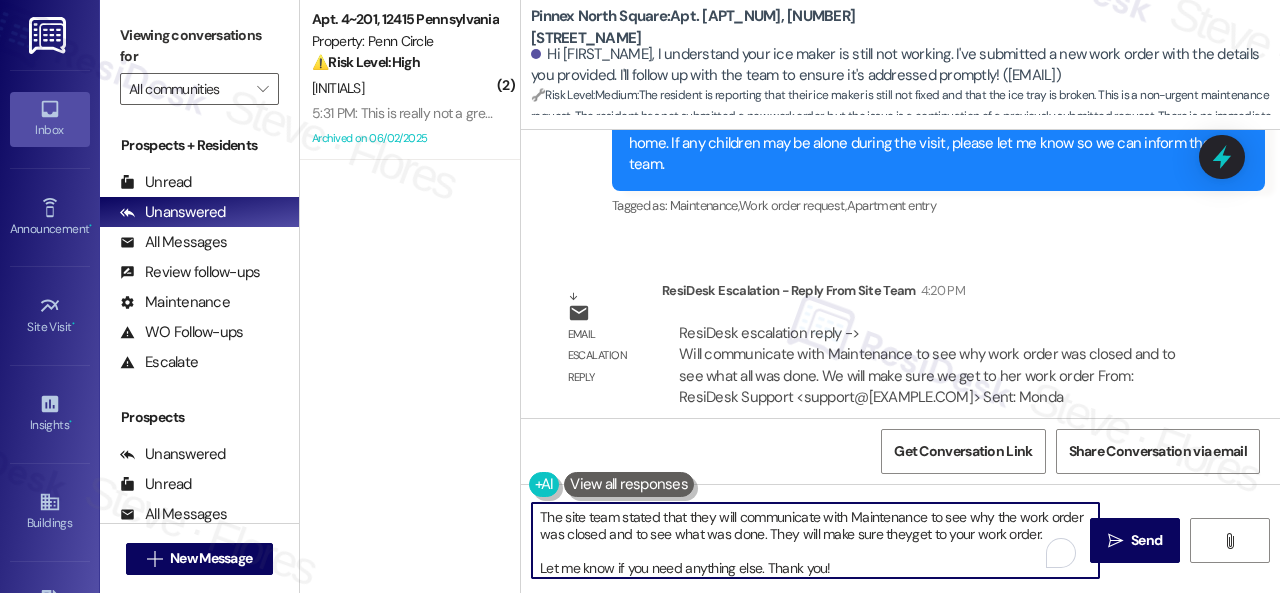scroll, scrollTop: 16, scrollLeft: 0, axis: vertical 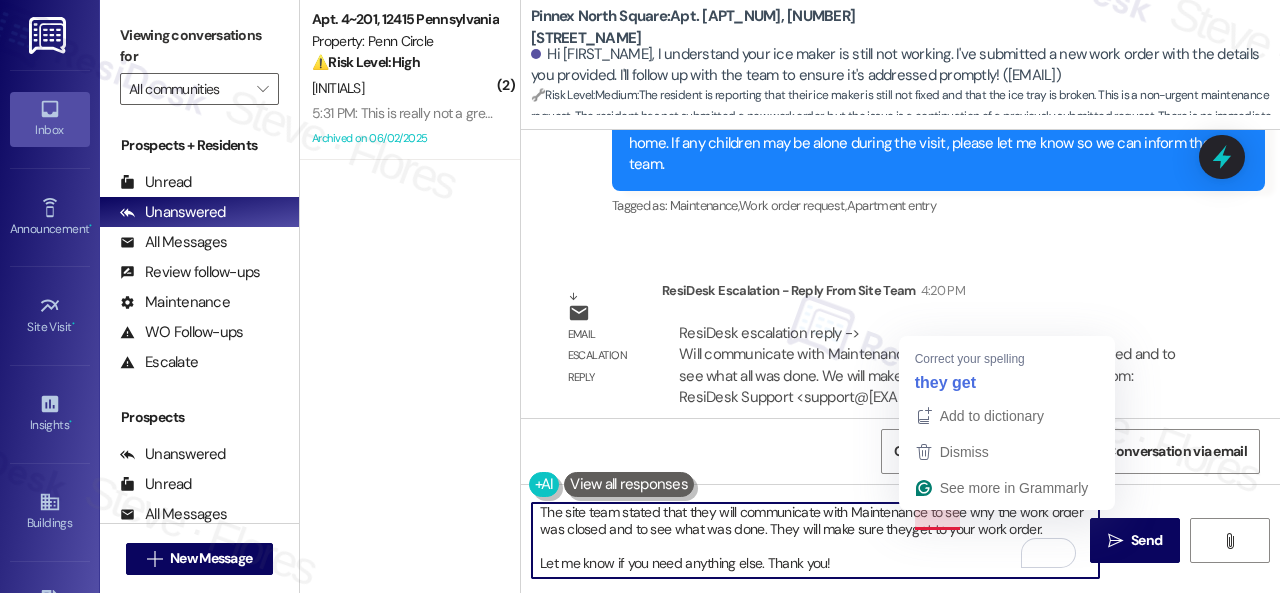 click on "The site team stated that they will communicate with Maintenance to see why the work order was closed and to see what was done. They will make sure theyget to your work order.
Let me know if you need anything else. Thank you!" at bounding box center (815, 540) 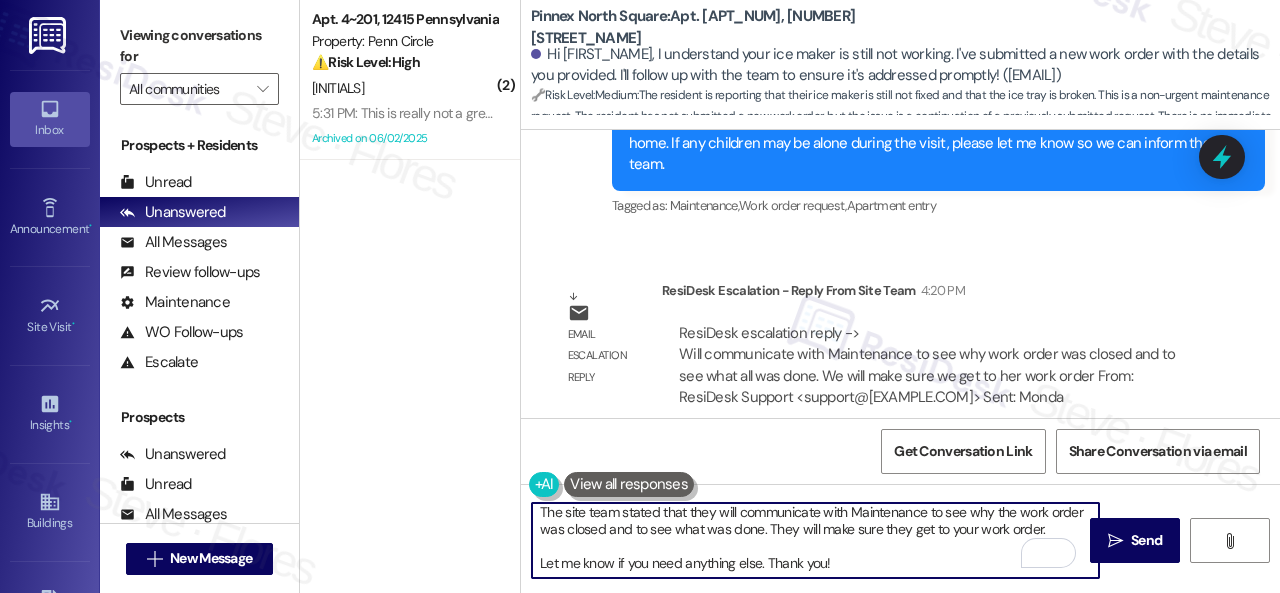 scroll, scrollTop: 2, scrollLeft: 0, axis: vertical 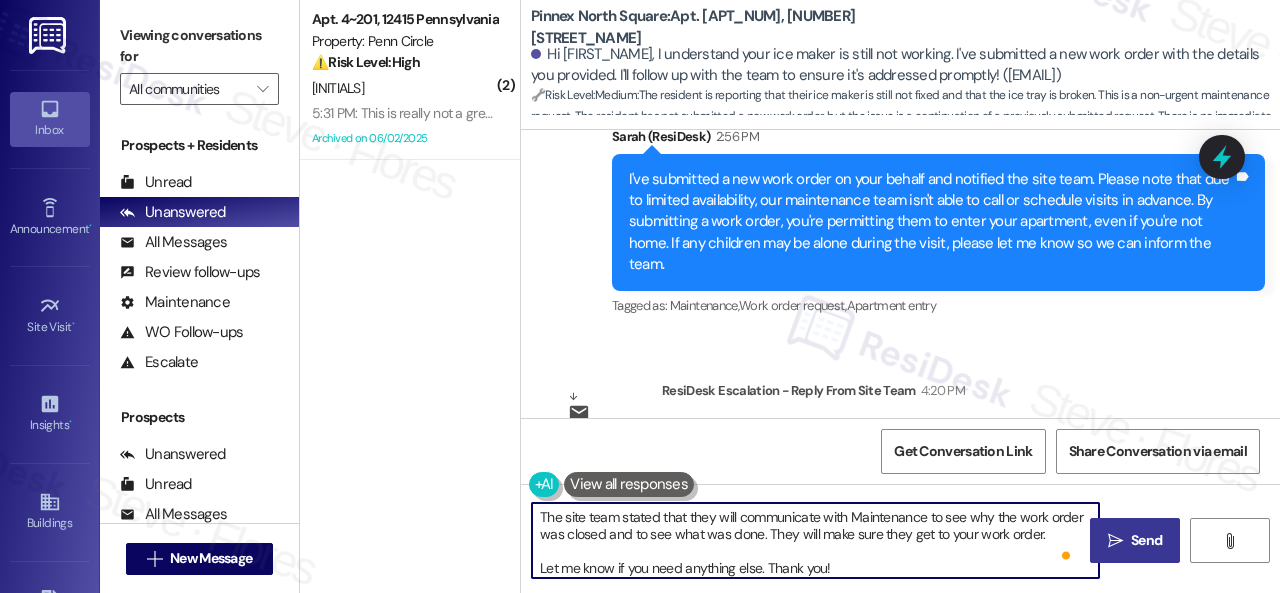 type on "The site team stated that they will communicate with Maintenance to see why the work order was closed and to see what was done. They will make sure they get to your work order.
Let me know if you need anything else. Thank you!" 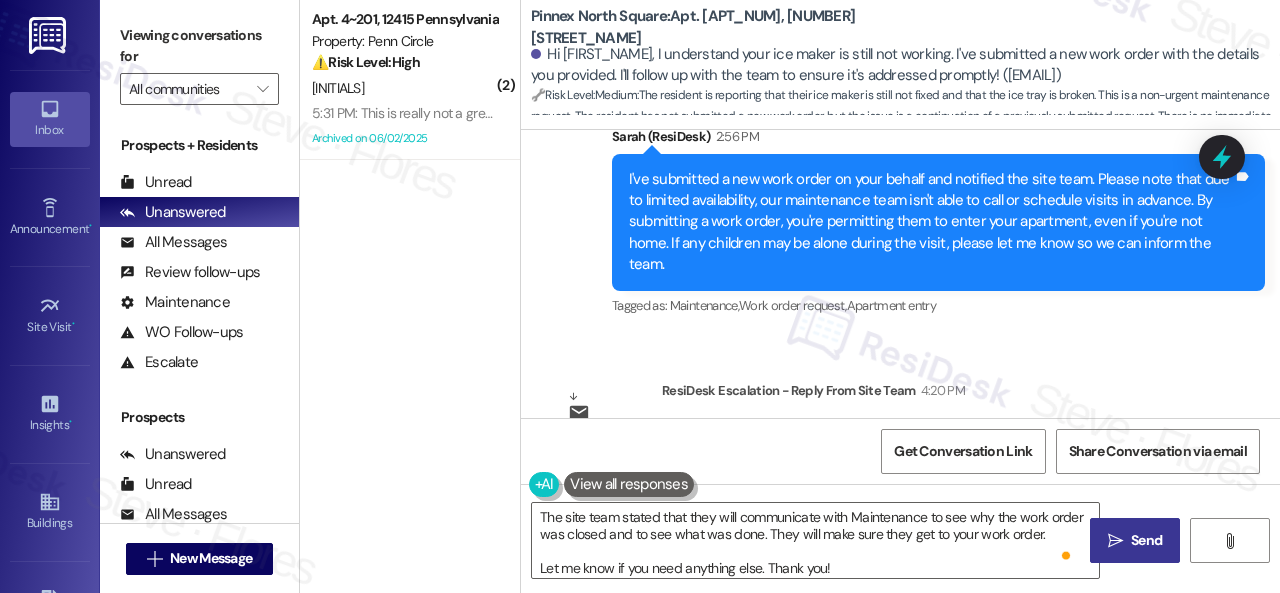 click on "Send" at bounding box center (1146, 540) 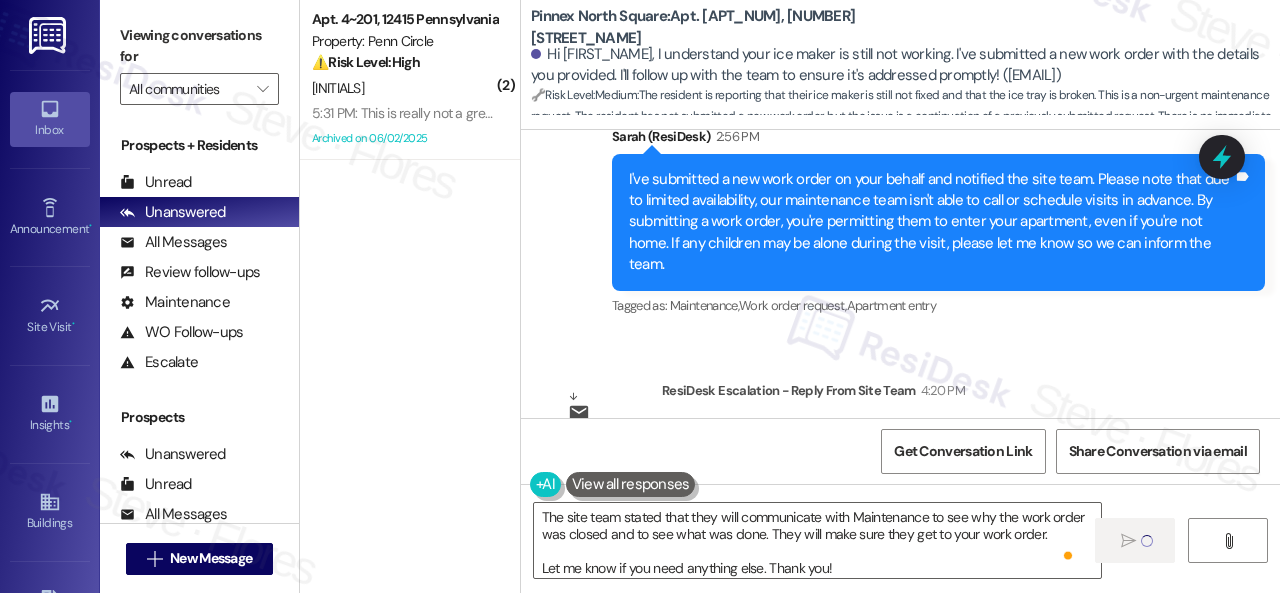 type 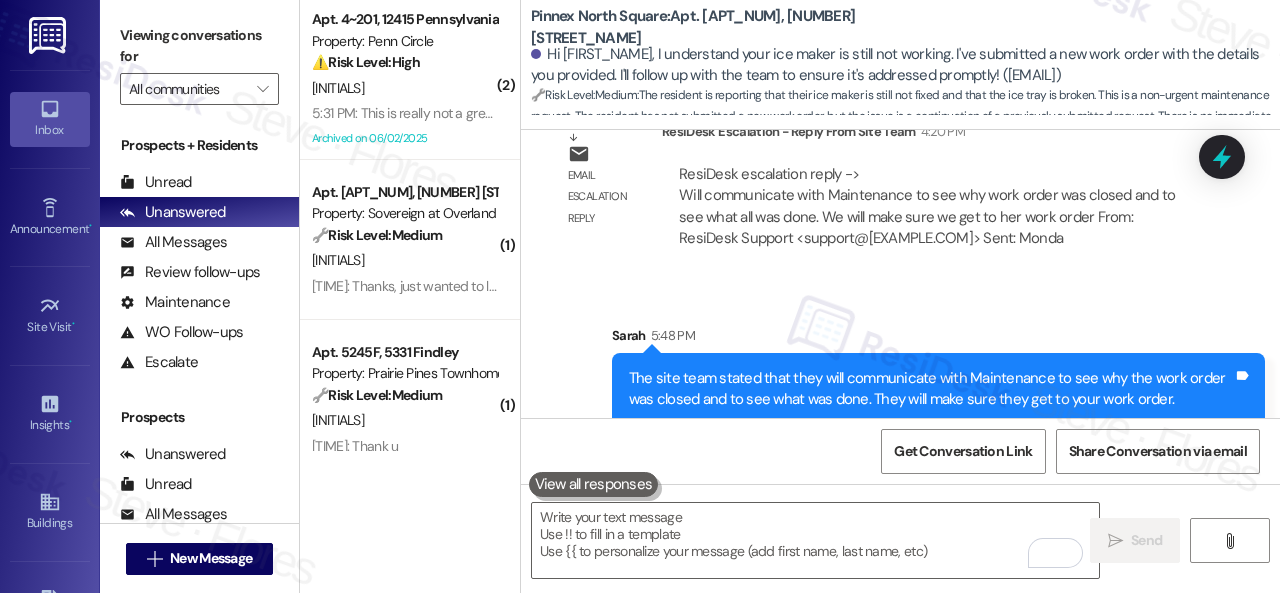 scroll, scrollTop: 3924, scrollLeft: 0, axis: vertical 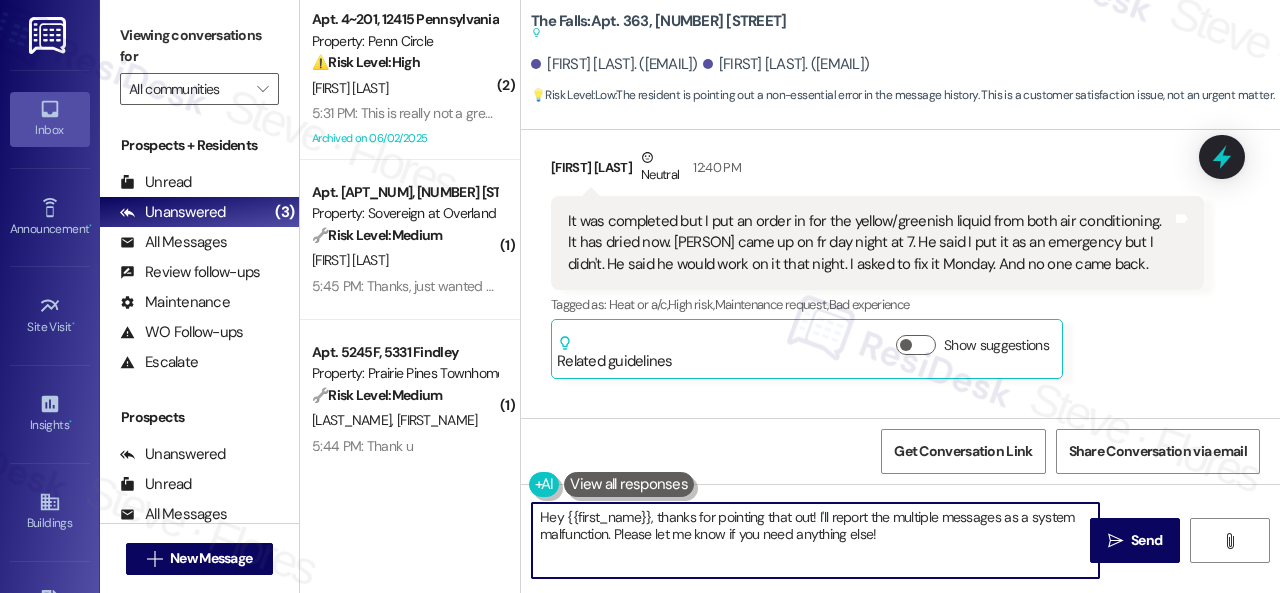 drag, startPoint x: 915, startPoint y: 541, endPoint x: 490, endPoint y: 493, distance: 427.702 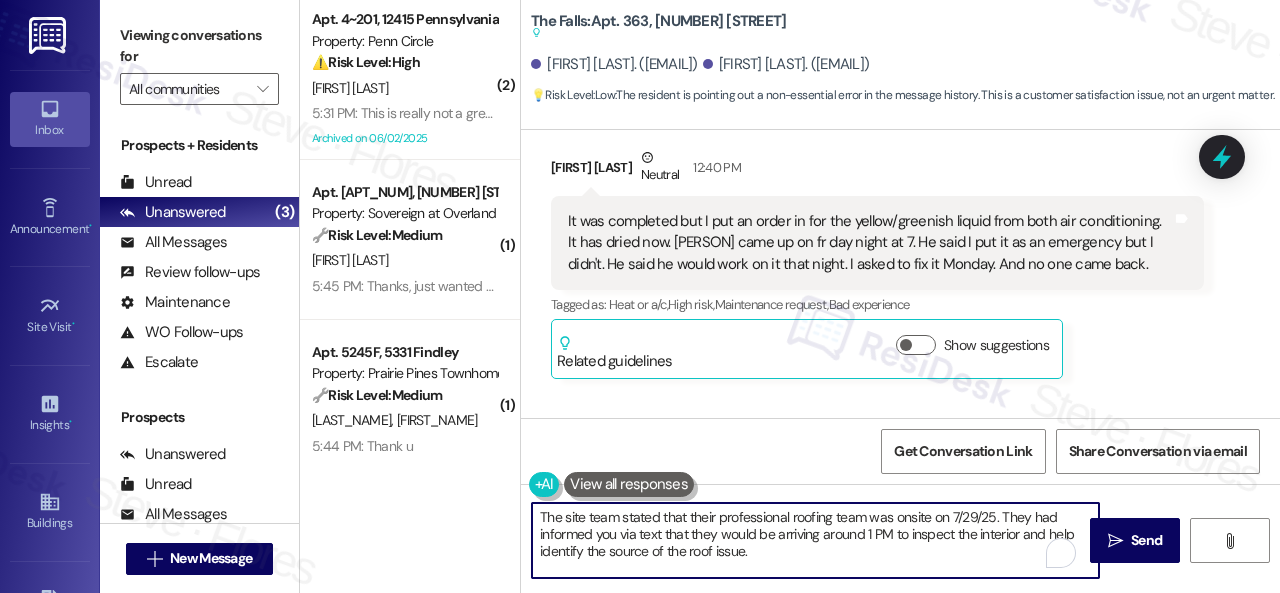 scroll, scrollTop: 110, scrollLeft: 0, axis: vertical 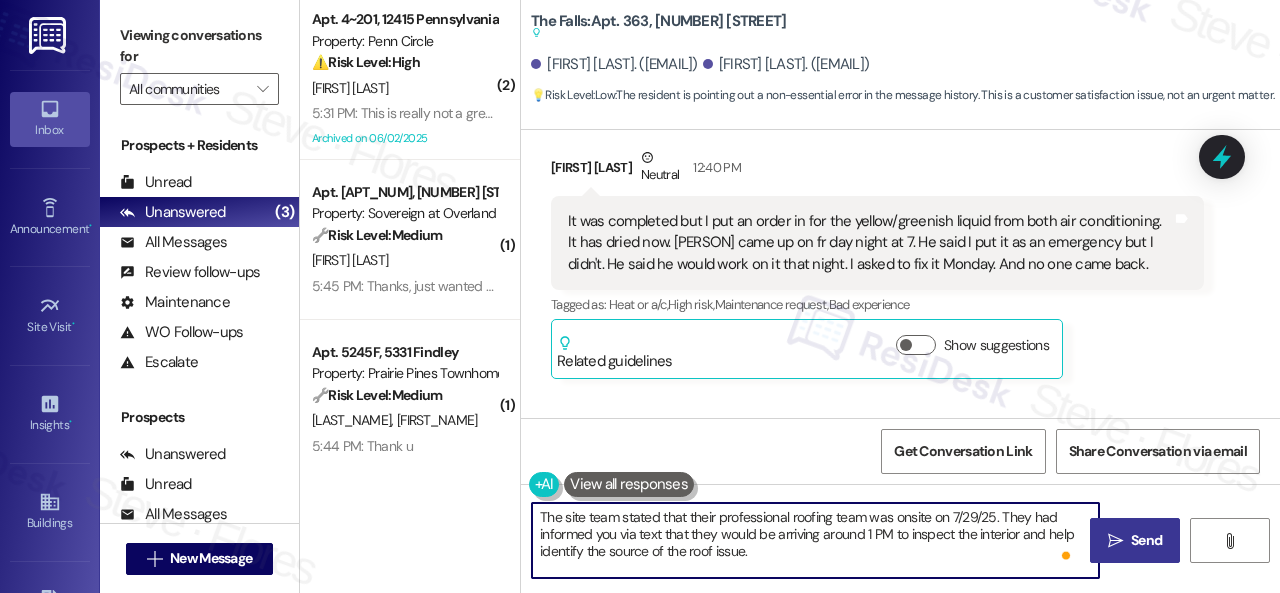type on "The site team stated that their professional roofing team was onsite on 7/29/25. They had informed you via text that they would be arriving around 1 PM to inspect the interior and help identify the source of the roof issue.
The roofing team was able to locate the problem area and has scheduled the repair for sometime this week. They followed up with the site team today to let the site team know they are currently fabricating a part needed for the repair and will notify the site team once the work is completed.
Let me know if you need anything else. Thank you!" 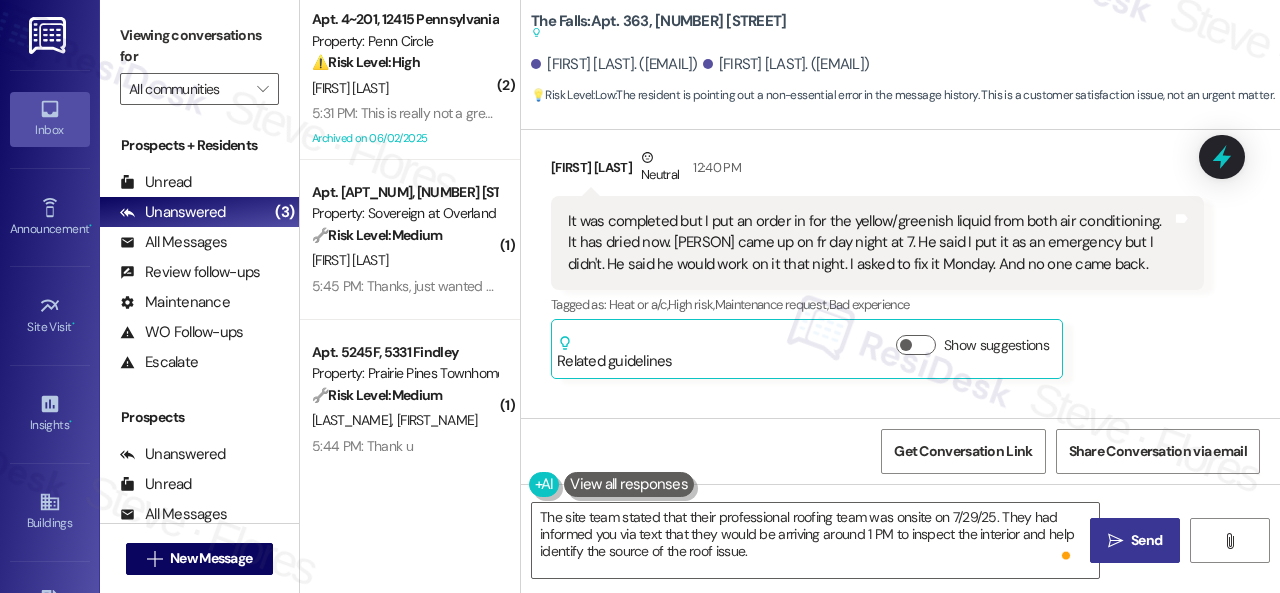 click on "Send" at bounding box center (1146, 540) 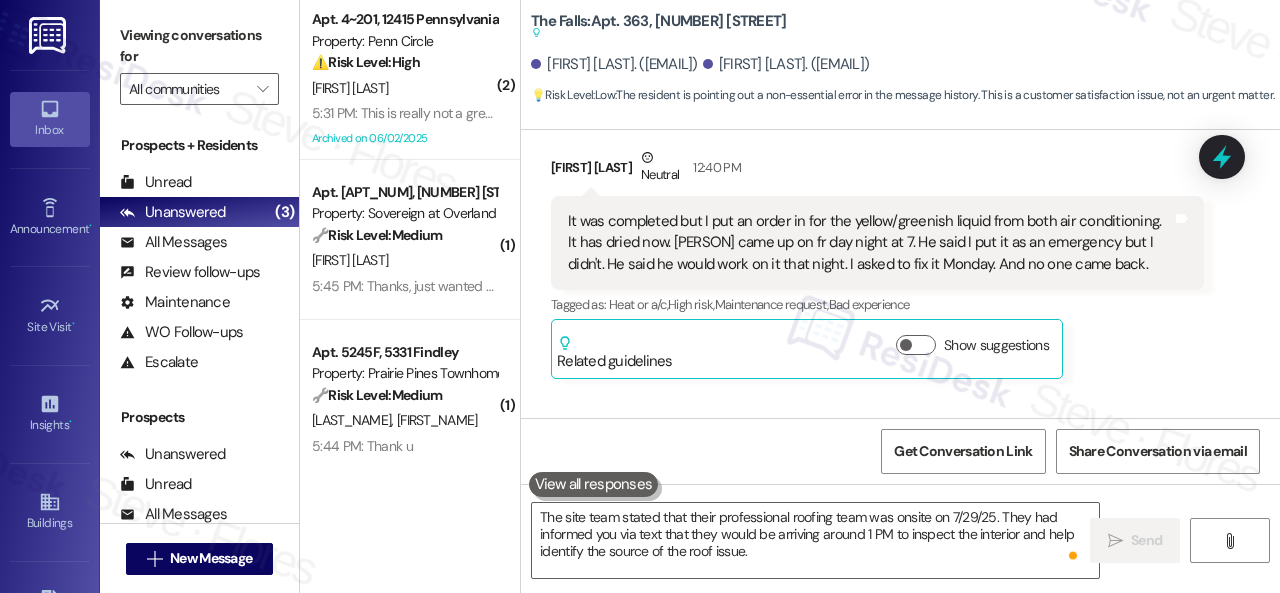 type 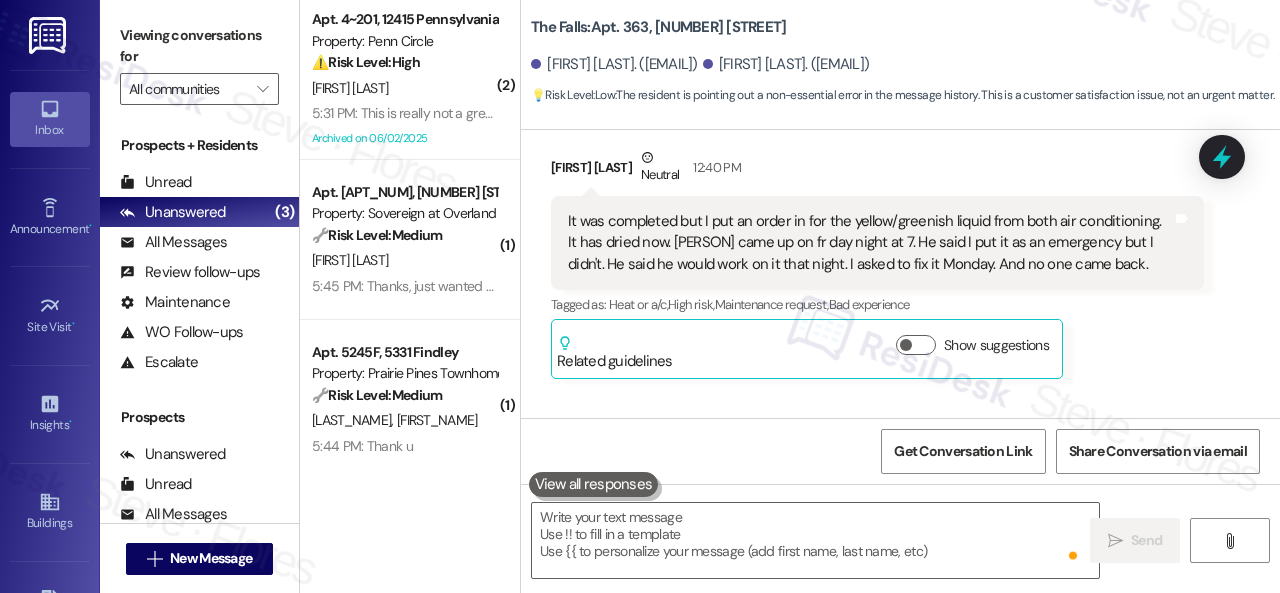 scroll, scrollTop: 22664, scrollLeft: 0, axis: vertical 